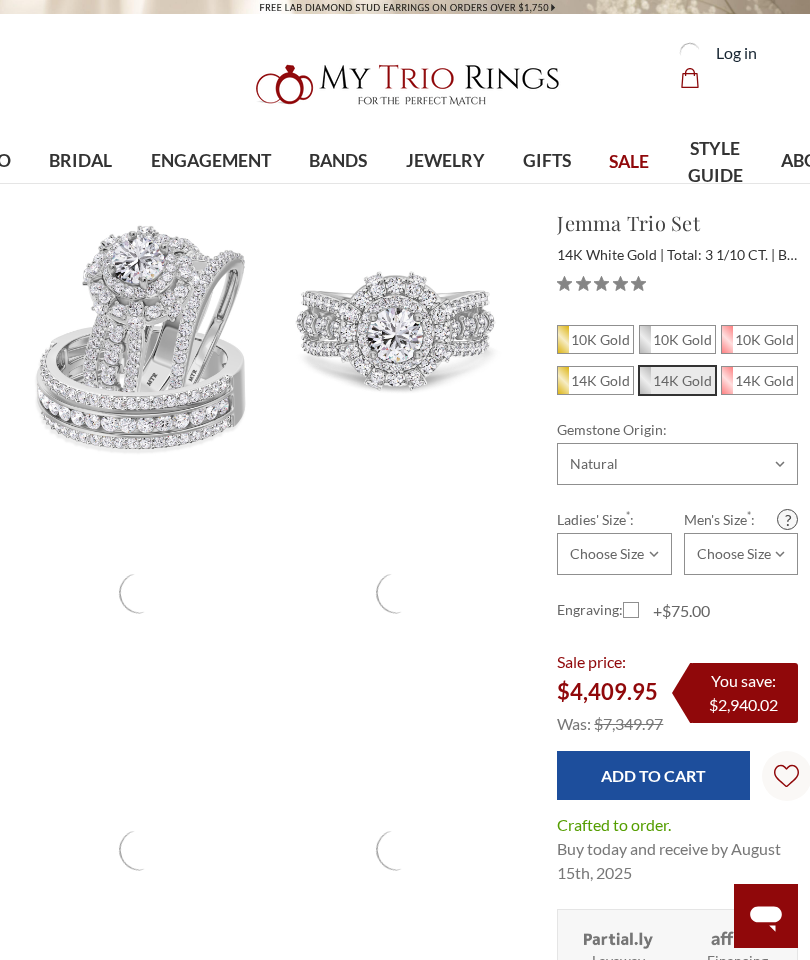 scroll, scrollTop: 0, scrollLeft: 0, axis: both 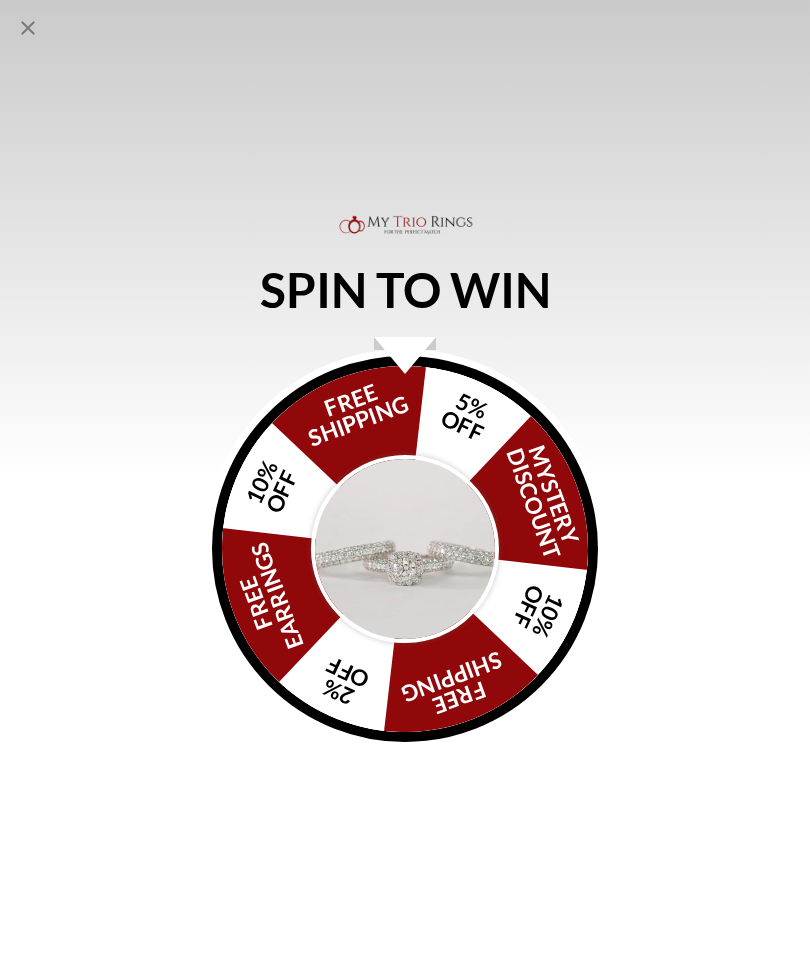 click 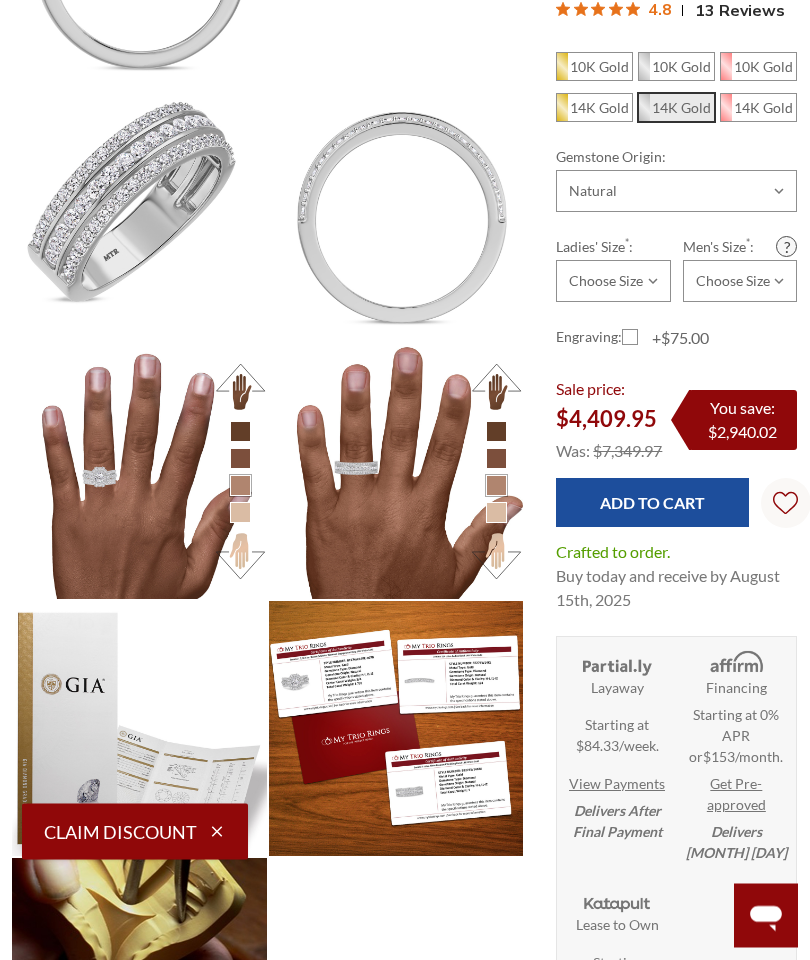 scroll, scrollTop: 1334, scrollLeft: 1, axis: both 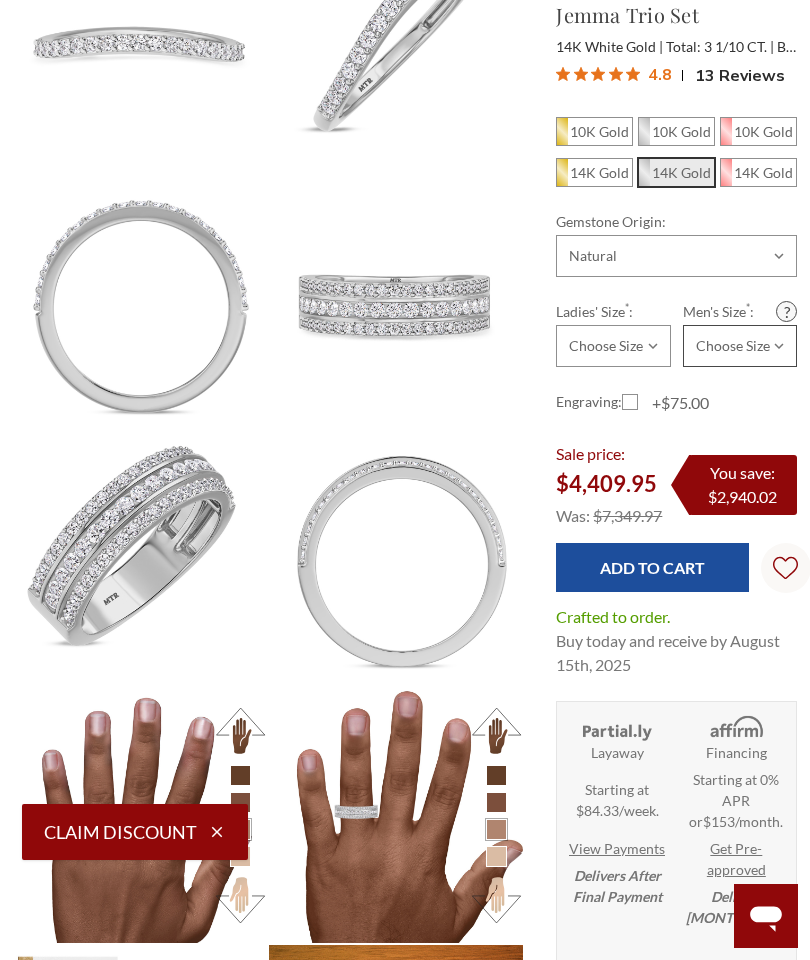 click on "Choose Size
6.00
6.25
6.50
6.75
7.00
7.25
7.50
7.75
8.00
8.25
8.50
8.75
9.00
9.25
9.50
9.75
10.00
10.25
10.50
10.75
11.00
11.25
11.50
11.75
12.00
12.25
12.50
12.75
13.00
13.25
13.50
13.75
14.00
14.25
14.50
14.75
15.00
15.25
15.50
15.75
16.00" at bounding box center [740, 346] 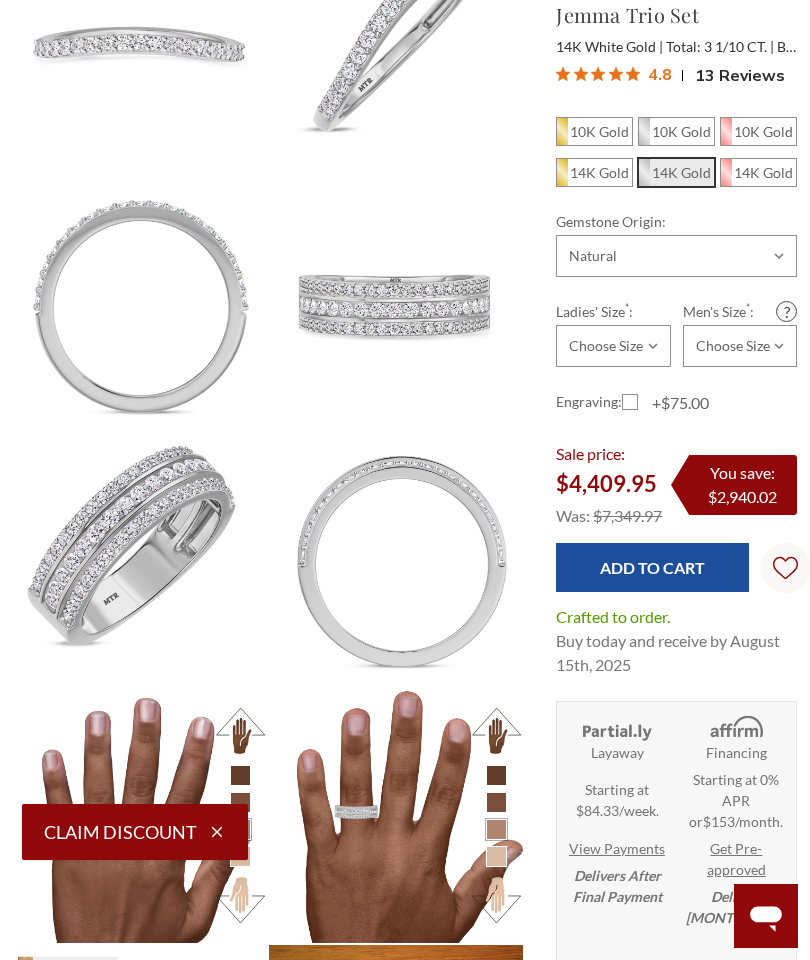 click at bounding box center (396, 559) 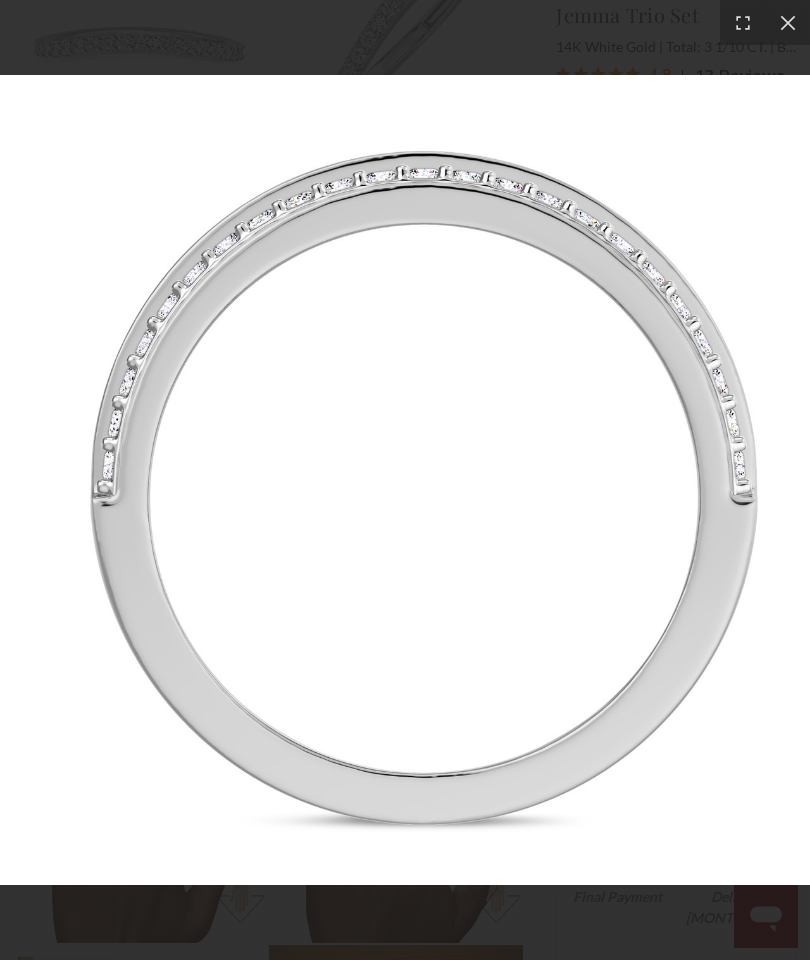 click 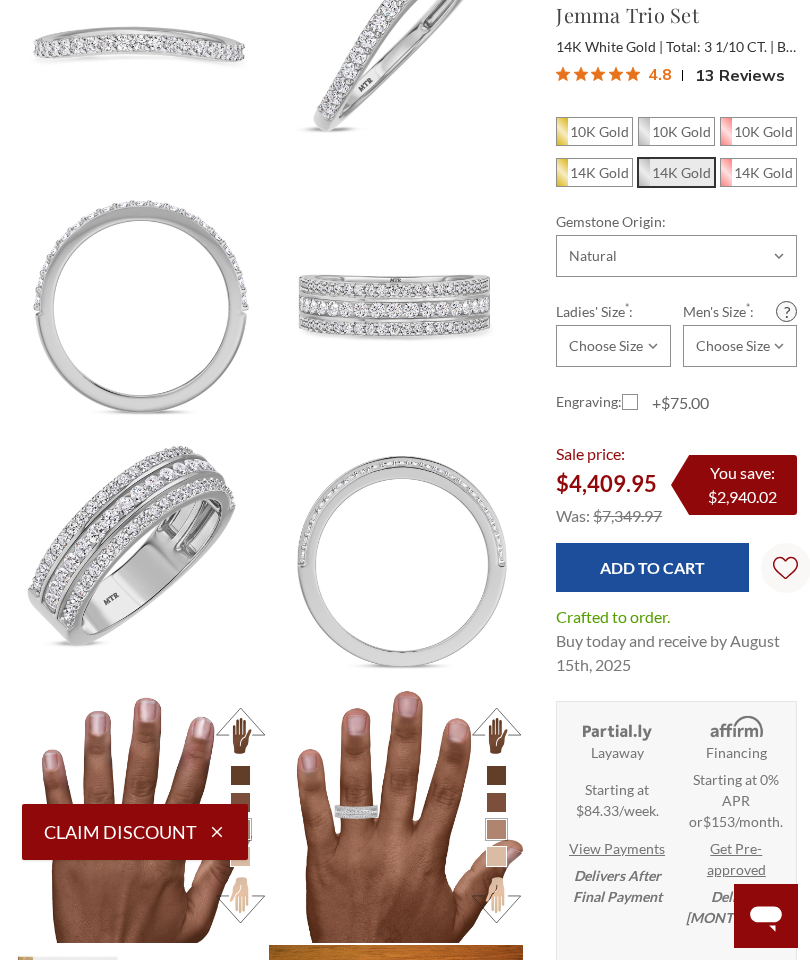 click at bounding box center (139, 559) 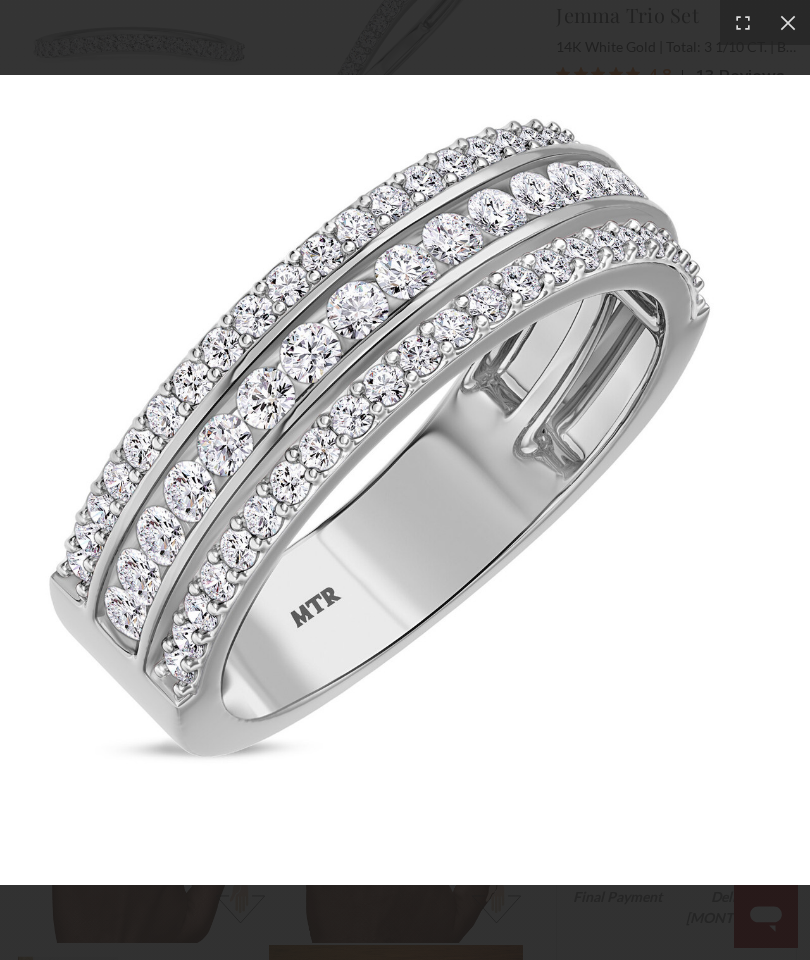 click at bounding box center (787, 22) 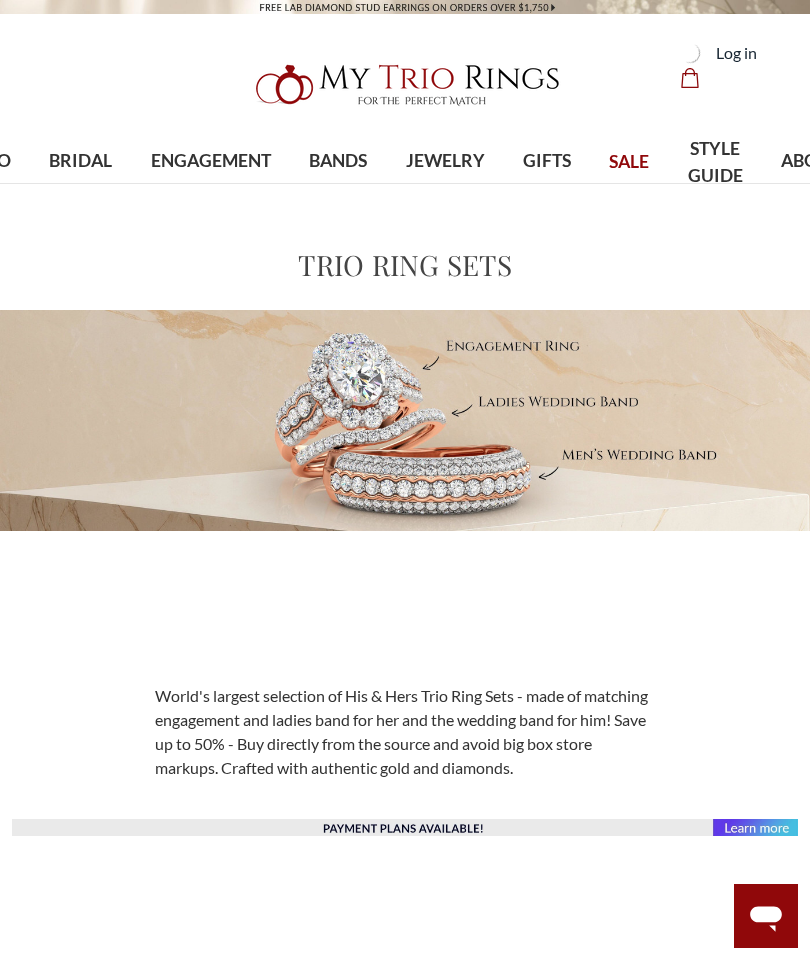 scroll, scrollTop: 0, scrollLeft: 0, axis: both 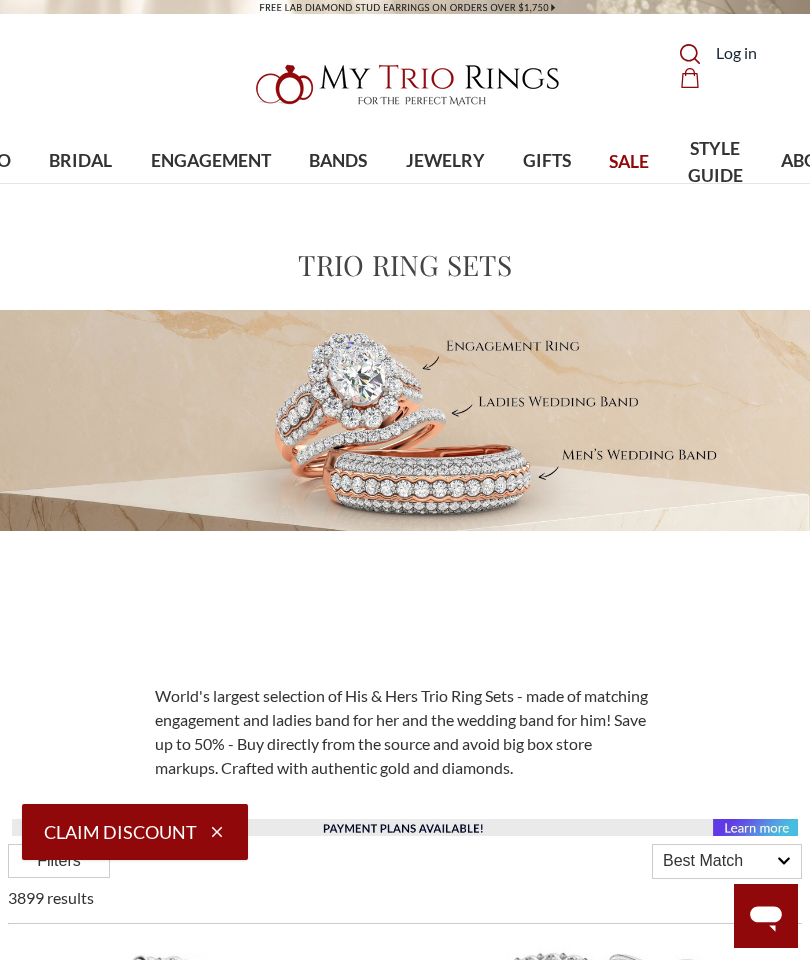 click on "BRIDAL" at bounding box center (80, 161) 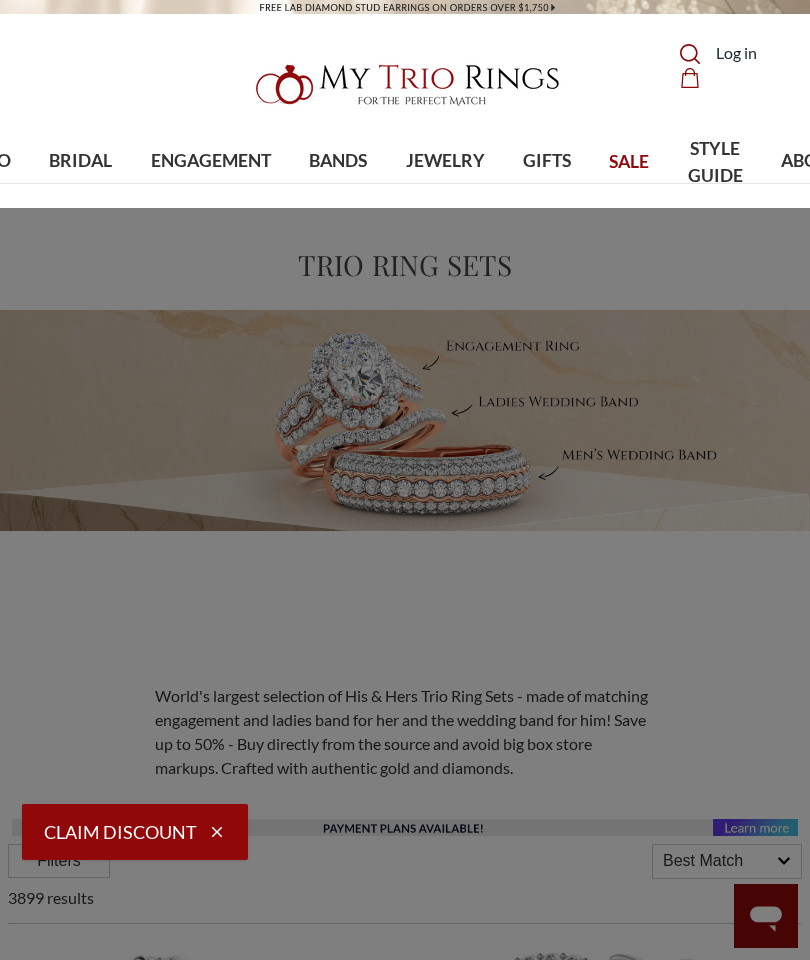 click on "Princess" at bounding box center [748, 305] 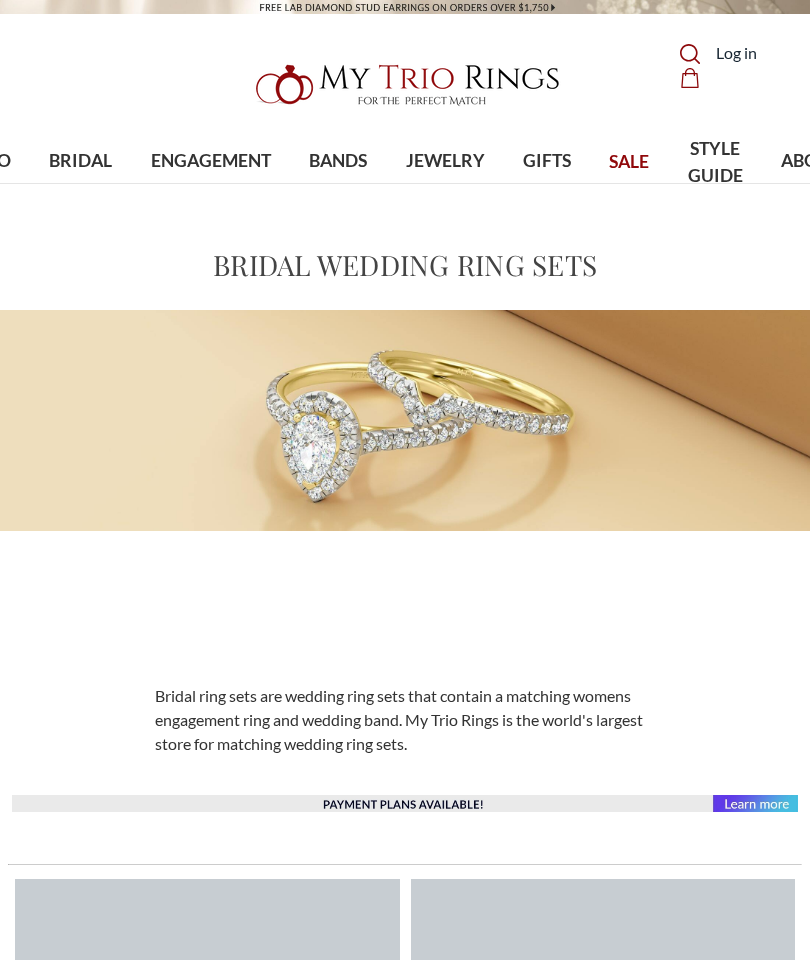 scroll, scrollTop: 0, scrollLeft: 0, axis: both 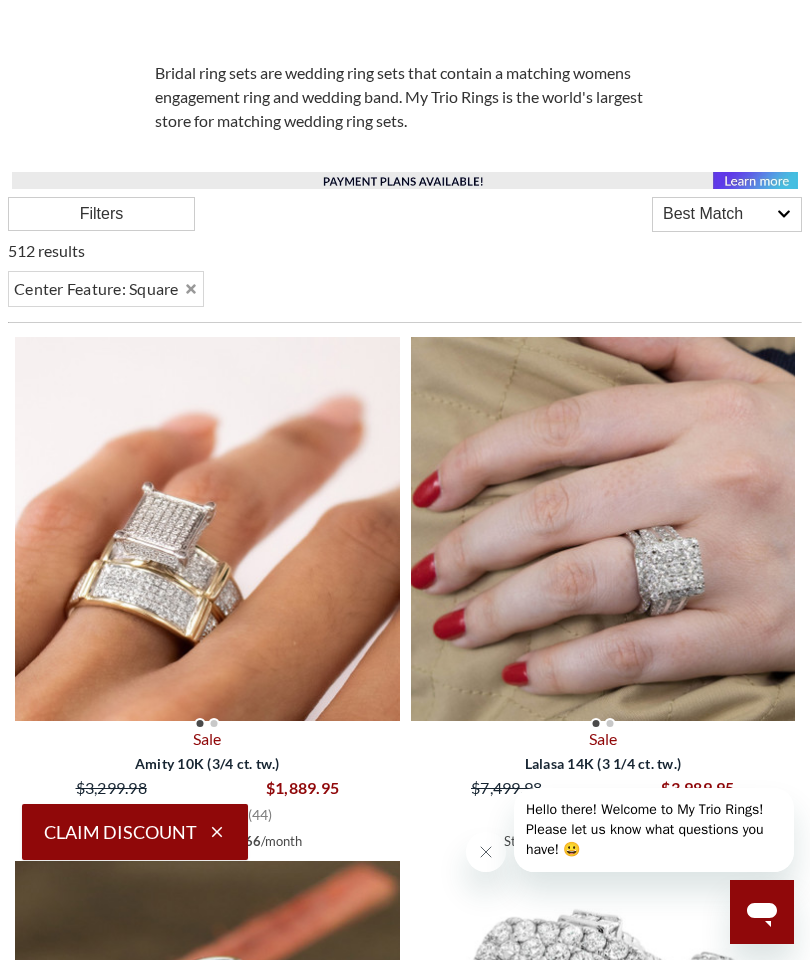 click on "Filters" at bounding box center [101, 214] 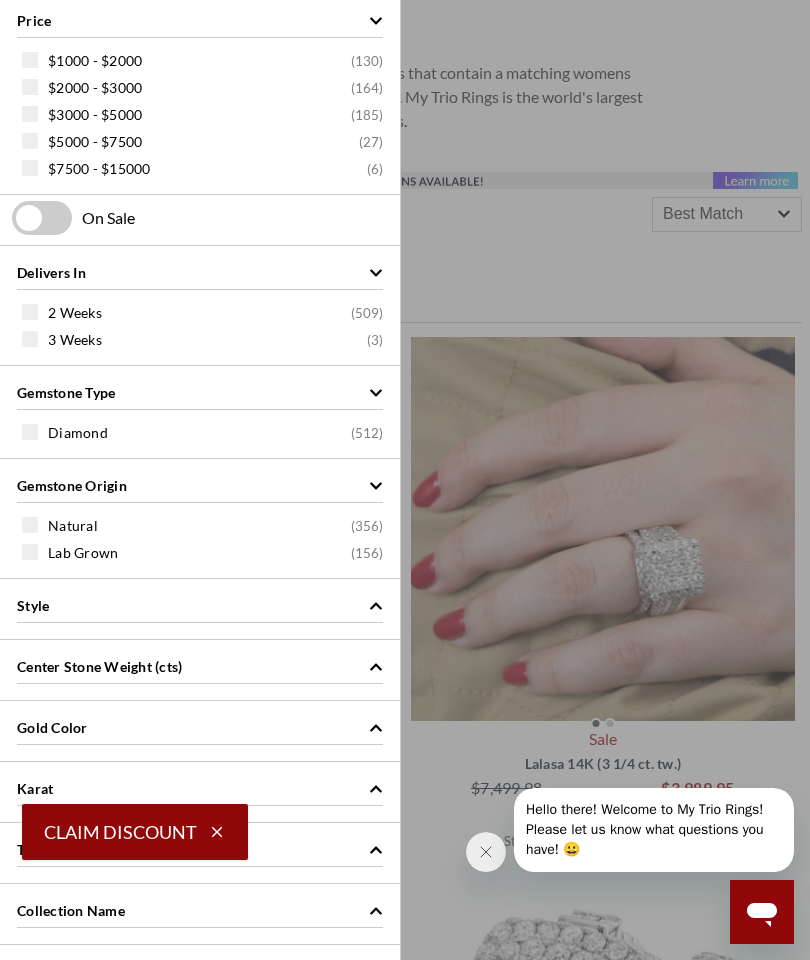 click on "Center Stone Weight (cts)" at bounding box center [200, 665] 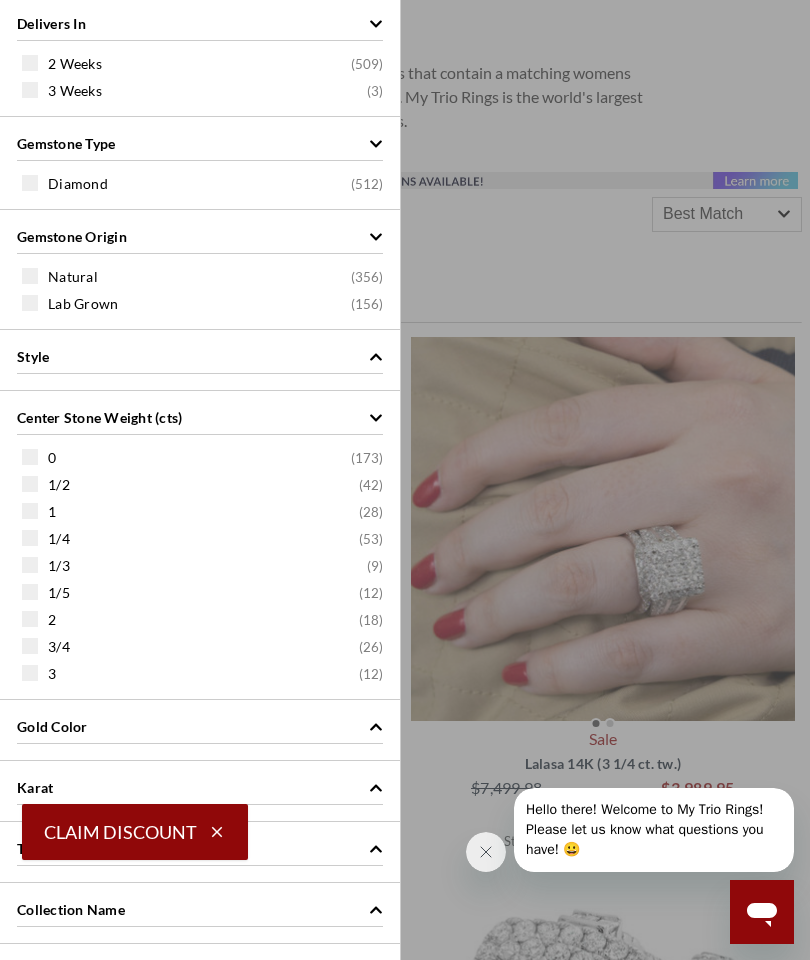 scroll, scrollTop: 257, scrollLeft: 0, axis: vertical 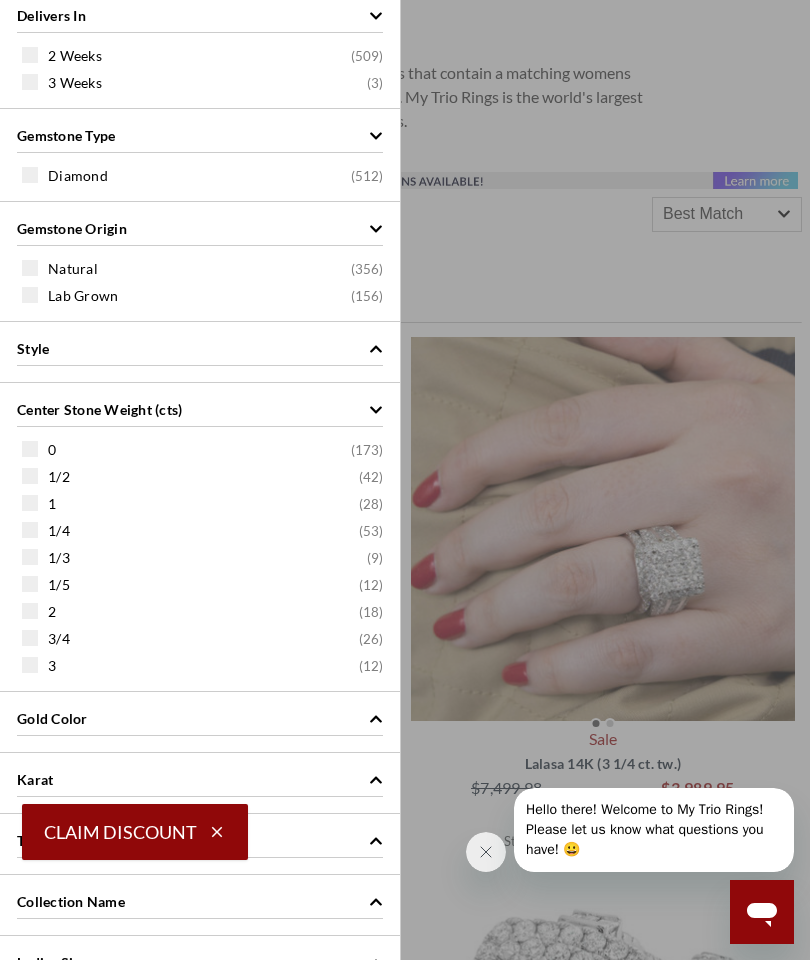 click on "3" at bounding box center (52, 666) 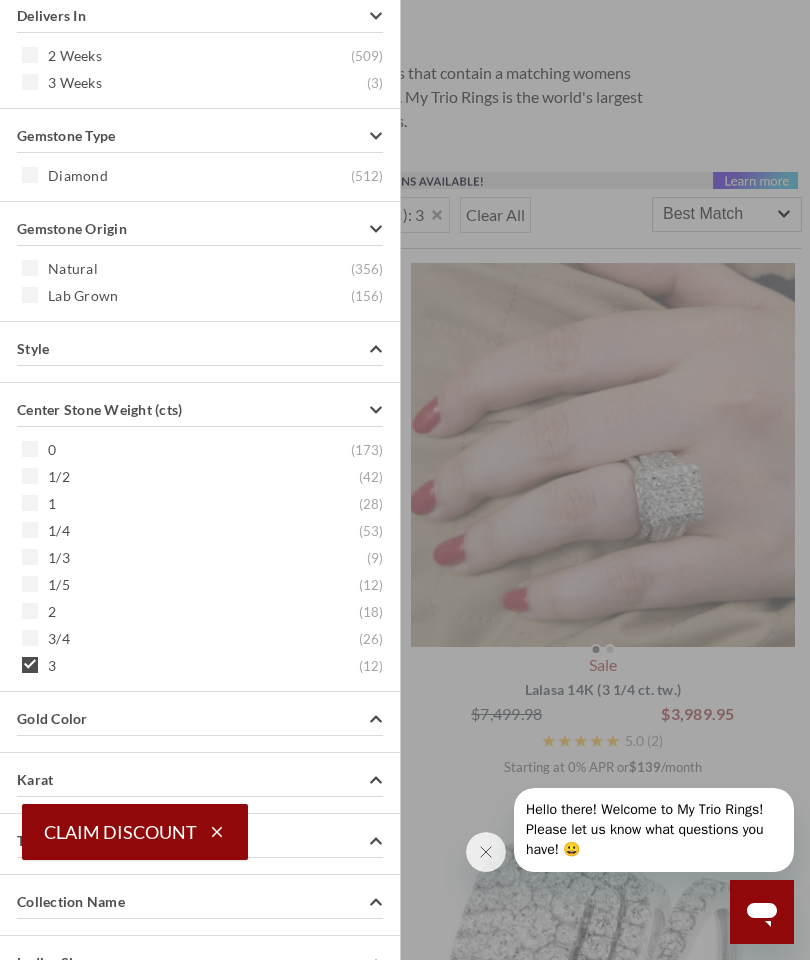 scroll, scrollTop: 703, scrollLeft: 0, axis: vertical 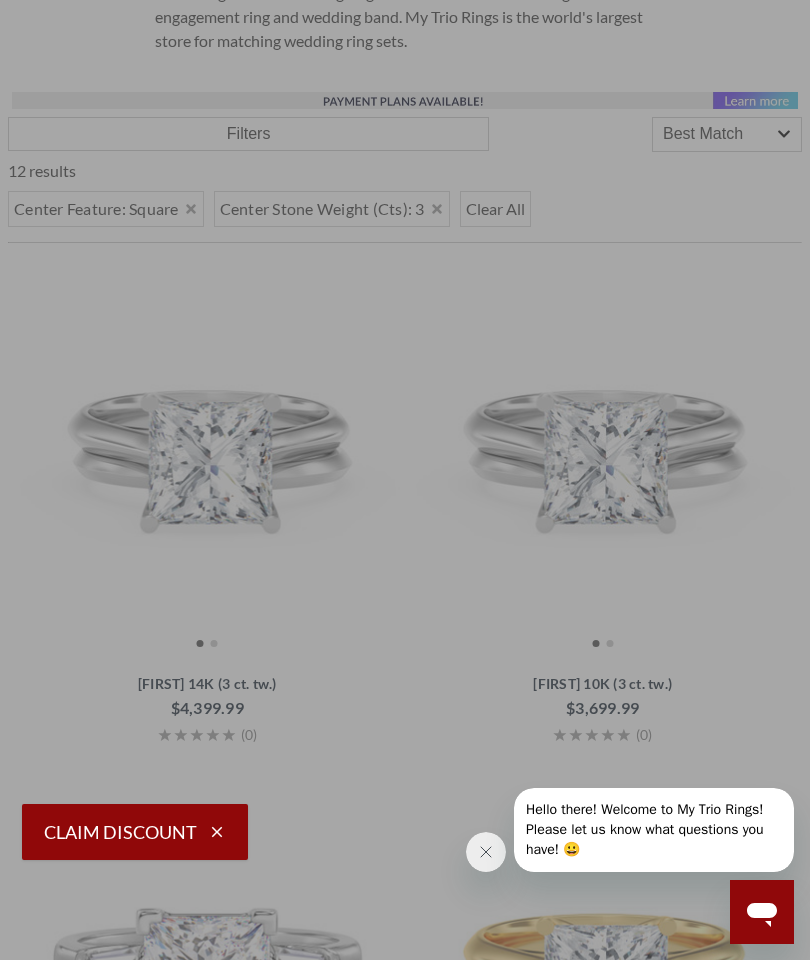 click on "Price             $3000 - $5000   ( 9 )     $5000 - $7500   ( 3 )   Delivers In             2 Weeks   ( 12 )   Gemstone Type             Diamond   ( 12 )   Gemstone Origin             Lab Grown   ( 12 )   Style             Solitaire   ( 6 )     Three Stone   ( 6 )   Center Stone Weight (cts)             0   ( 173 )     1/2   ( 42 )     1   ( 28 )     1/4   ( 53 )     1/3   ( 9 )     1/5   ( 12 )     2   ( 18 )     3/4   ( 26 )     3   ( 12 )   Gold Color             Rose   ( 4 )     White   ( 4 )     Yellow   ( 4 )   Karat             10k   ( 6 )     14k   ( 6 )   Total Carat Weight (cttw)             3 Carat   ( 6 )     4 Carat   ( 6 )   Collection Name             Dancing Light   ( 12 )   Ladies Sizes             3   ( 12 )     3.5   ( 12 )     4   ( 12 )     4.5   ( 12 )     5   ( 12 )     5.5   ( 12 )     6   ( 12 )     6.5   ( 12 )     7   ( 12 )     7.5   ( 12 )     8   ( 12 )     8.5   ( 12 )     9   ( 12 )     9.5   ( 12 )     10   ( 12 )     10.5   ( 12 )     11   ( 12 )     11.5   ( 12 )" at bounding box center [405, 480] 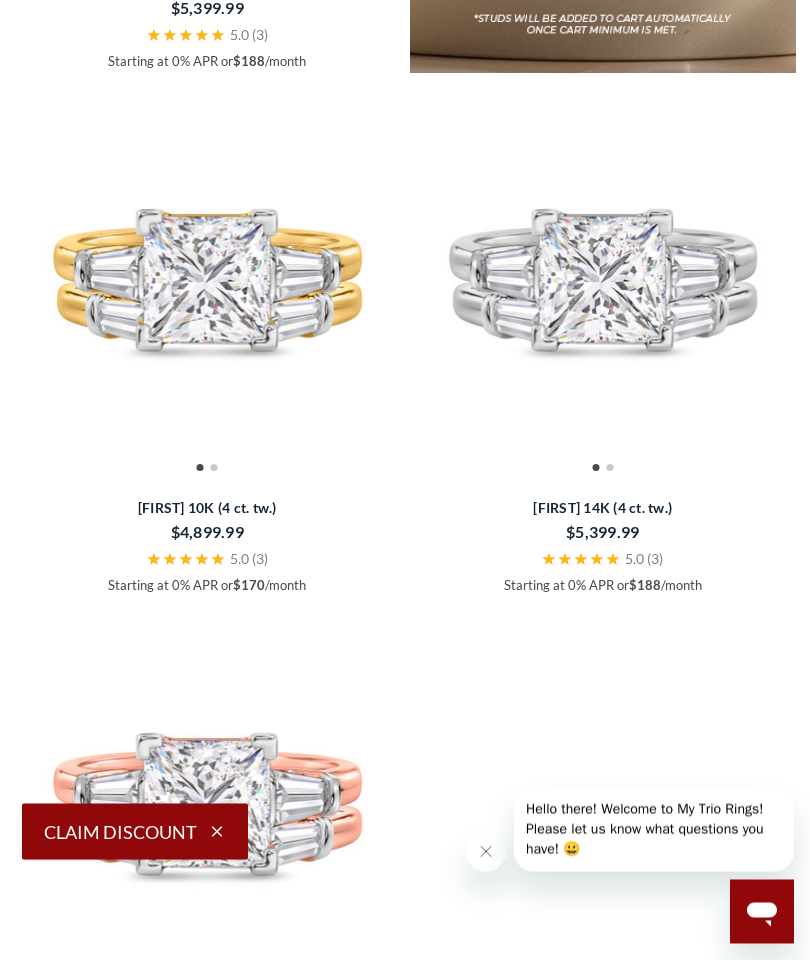 scroll, scrollTop: 3499, scrollLeft: 0, axis: vertical 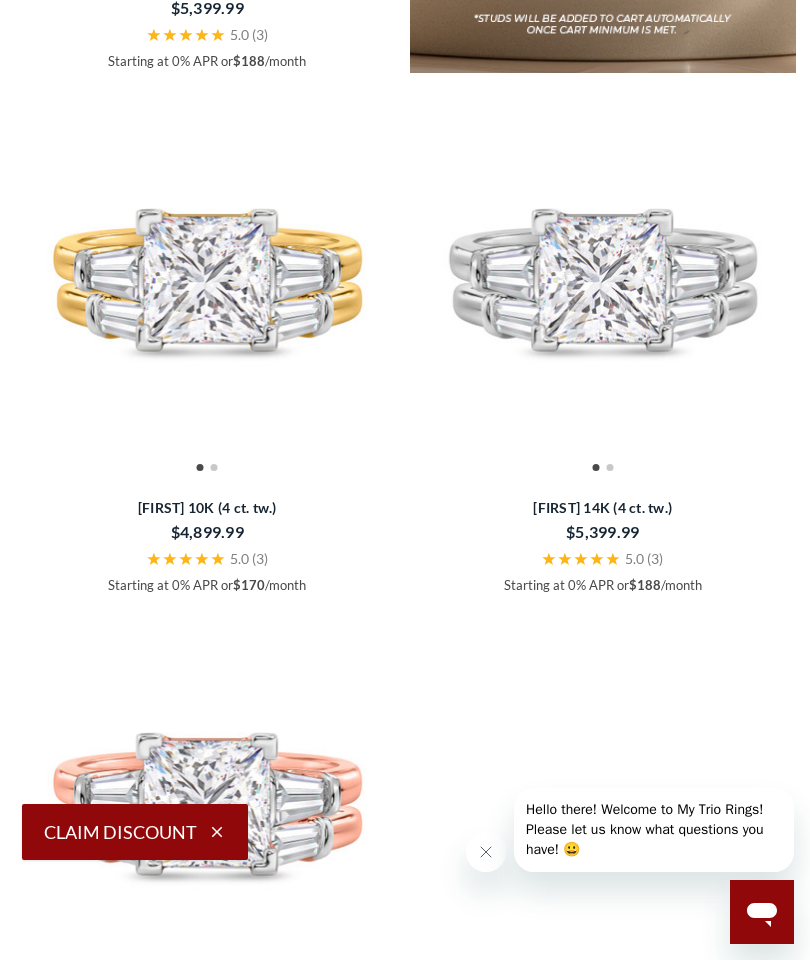 click at bounding box center [603, 273] 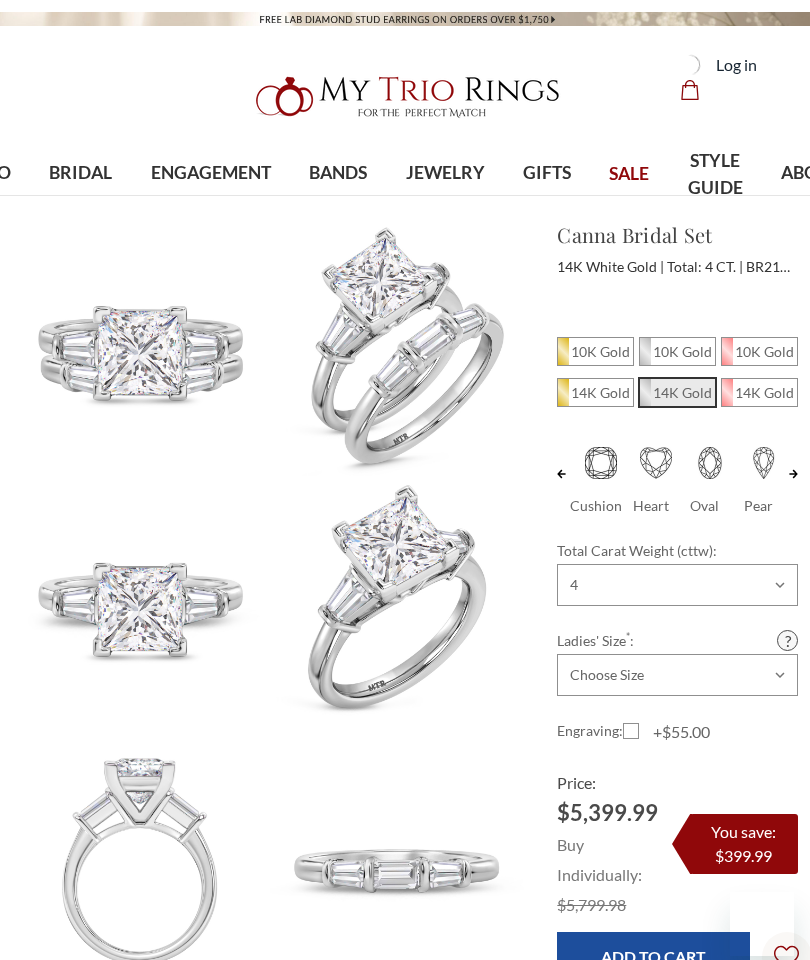 scroll, scrollTop: -12, scrollLeft: 0, axis: vertical 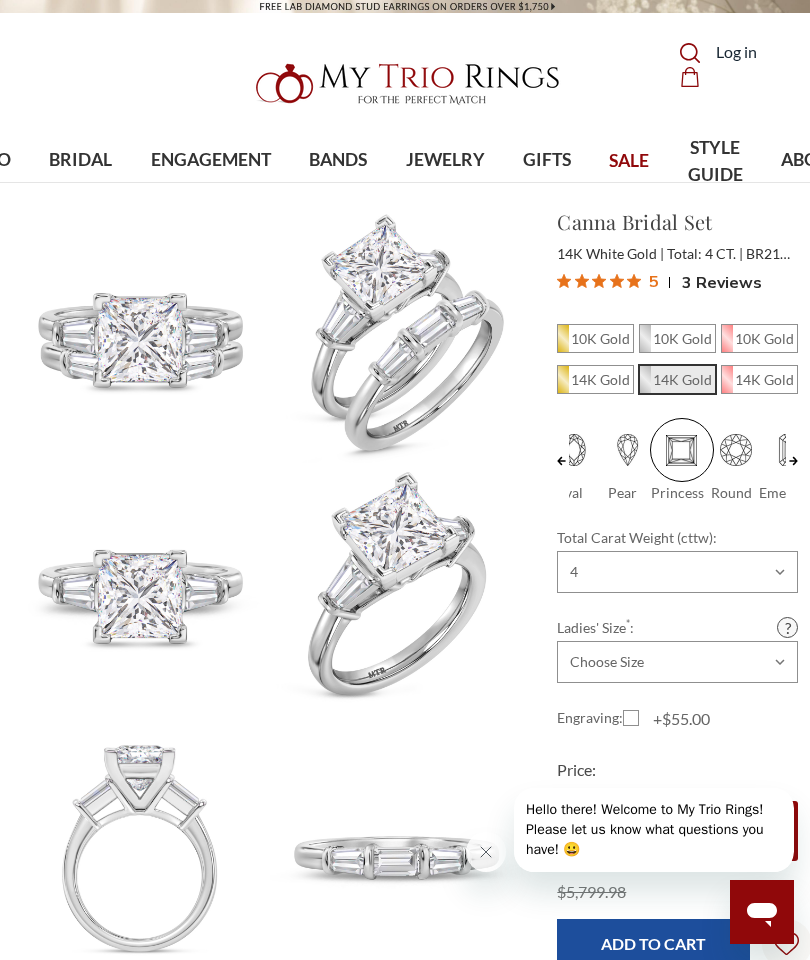 click at bounding box center (140, 592) 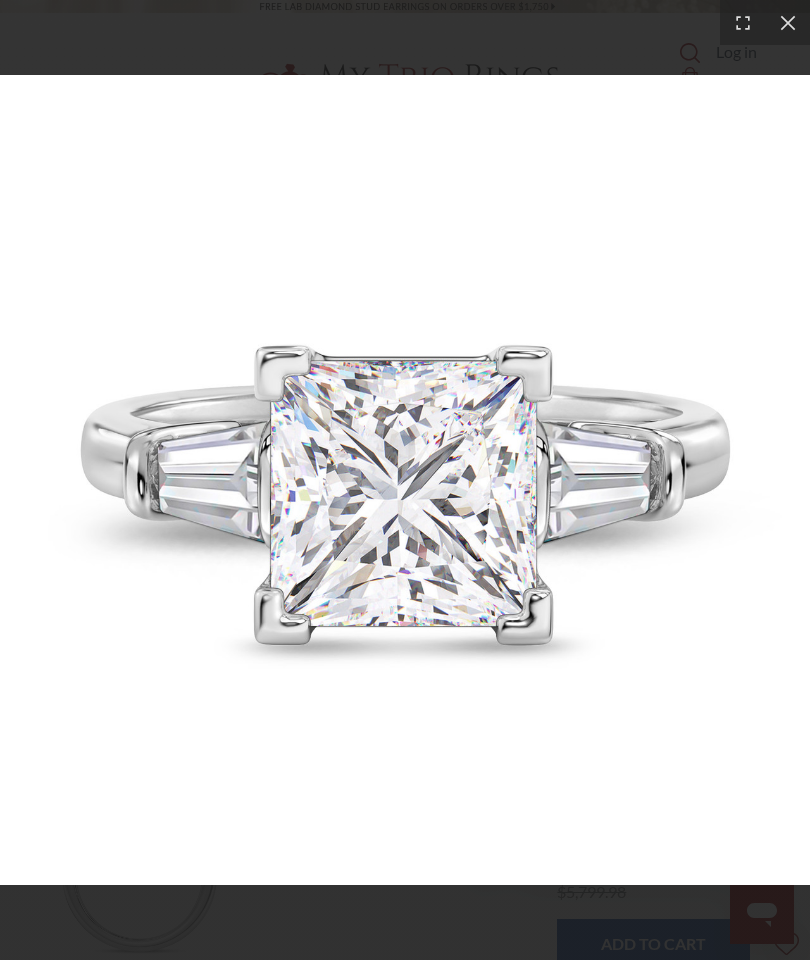 click at bounding box center (405, 480) 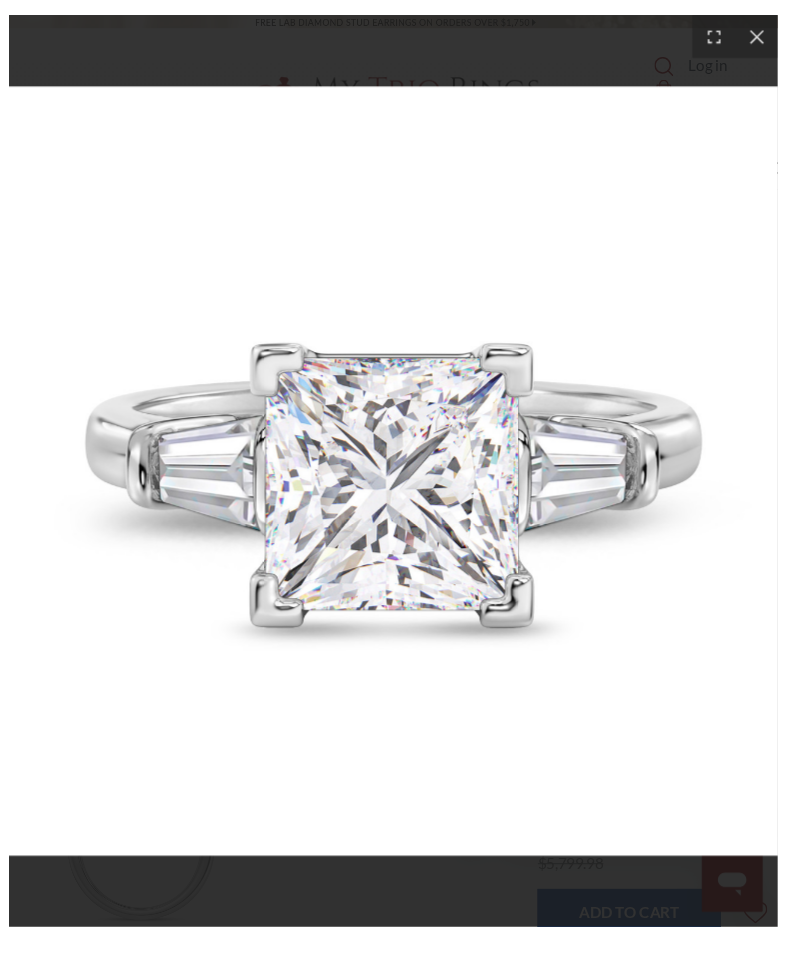 scroll, scrollTop: 0, scrollLeft: 136, axis: horizontal 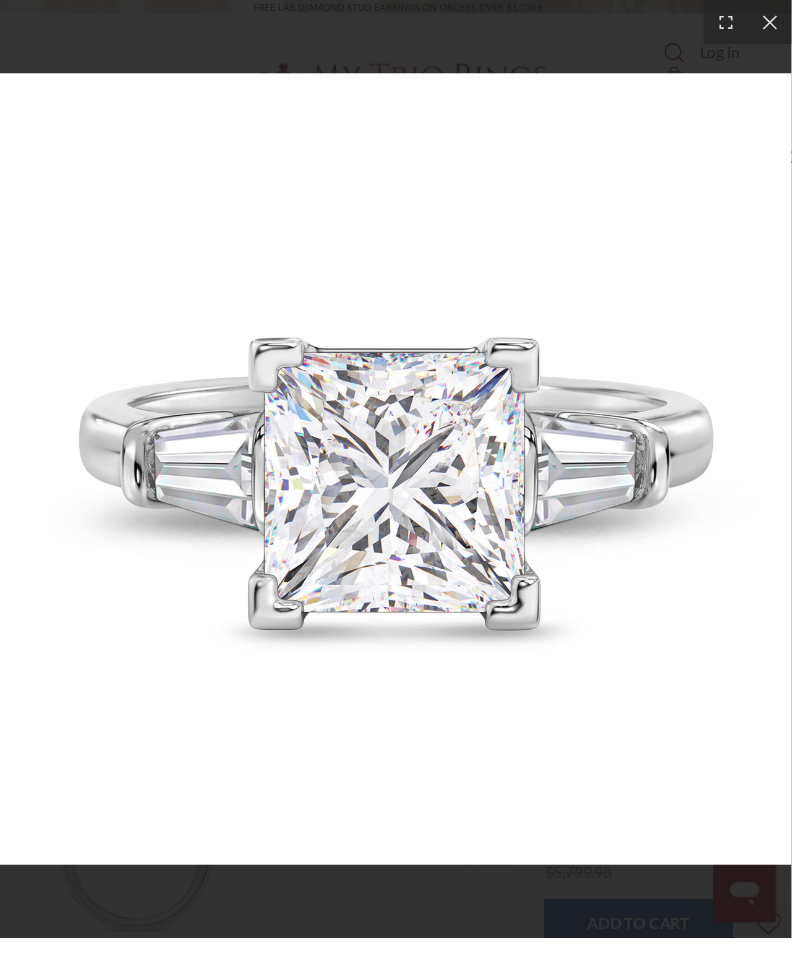 click at bounding box center (405, 480) 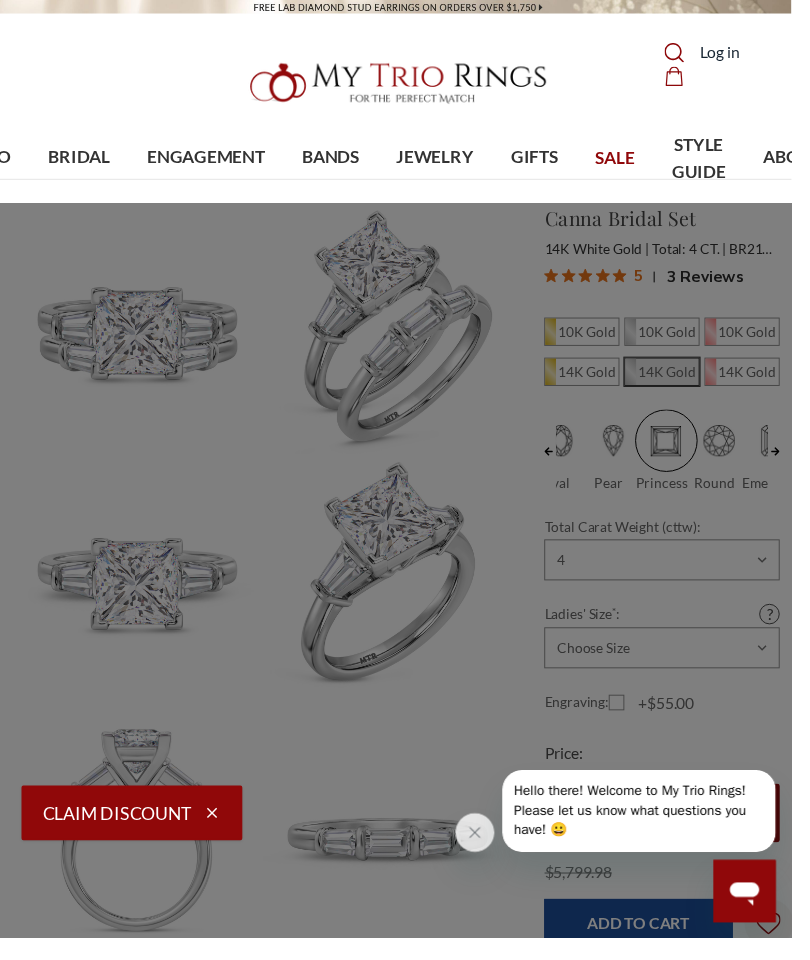 click on "Men's Bands" at bounding box center [384, 247] 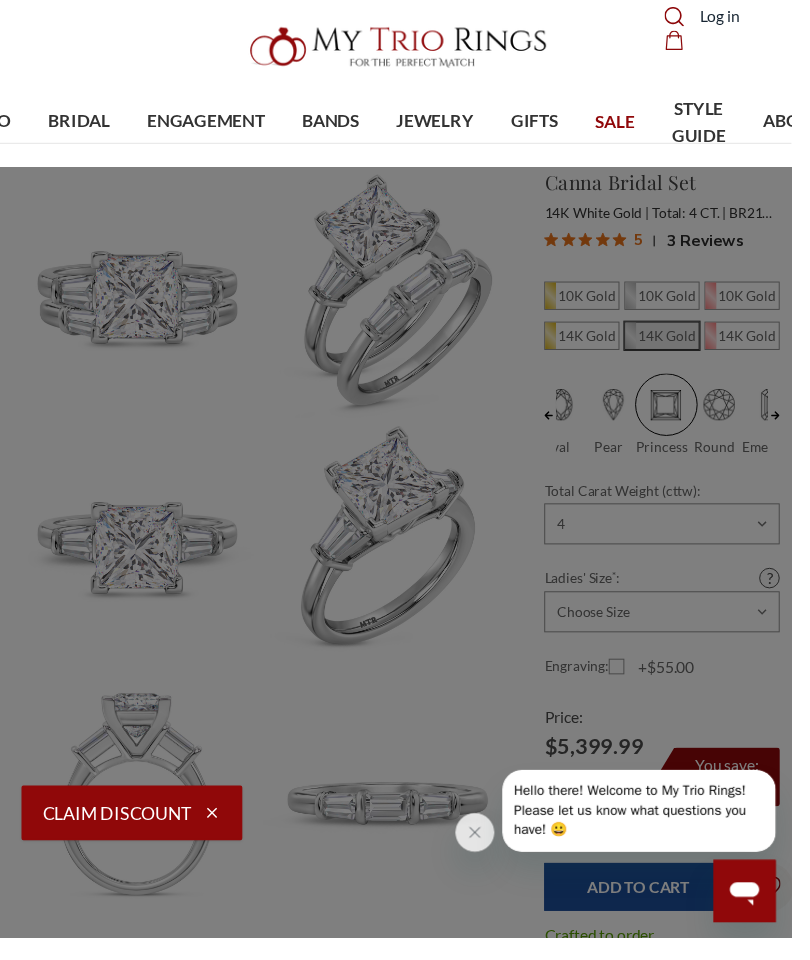 scroll, scrollTop: 72, scrollLeft: 0, axis: vertical 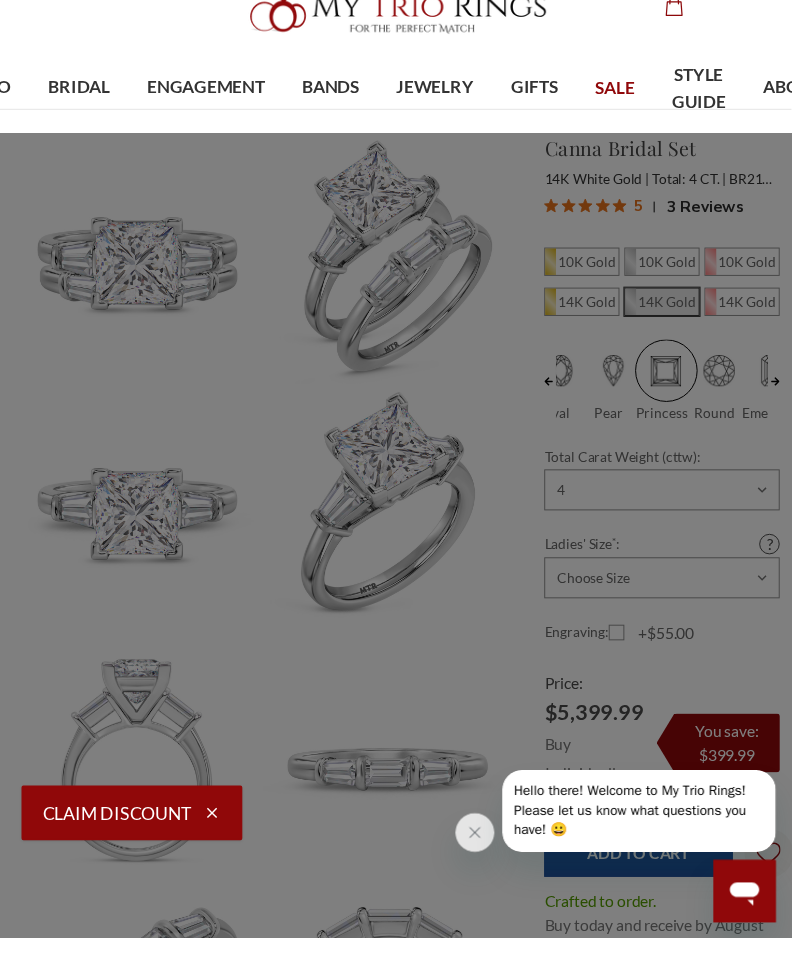 click on "Wedding Band Sets
Lab Grown Wedding Sets
Plus Size Weddding Sets
Vintage
Classic
Traditional Band Sets
Same Sex Ladies Bands
Same Sex Mens Bands
Wedding Sets SALE
View All Wedding Sets" at bounding box center [642, 386] 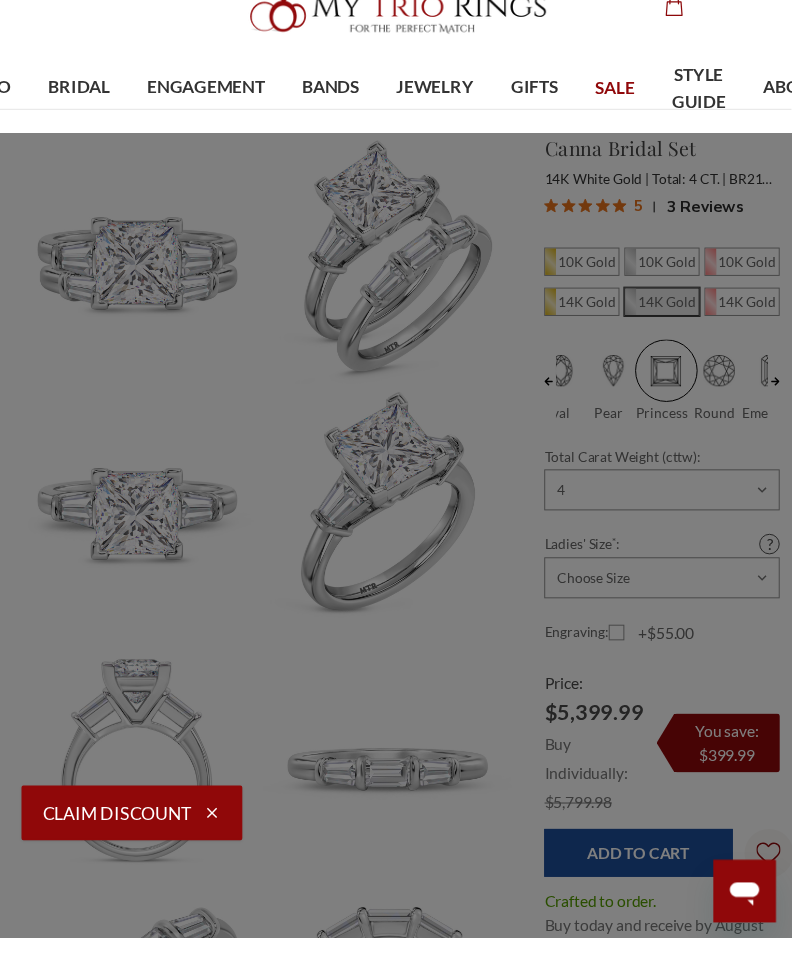click on "Men's Bands" at bounding box center (384, 175) 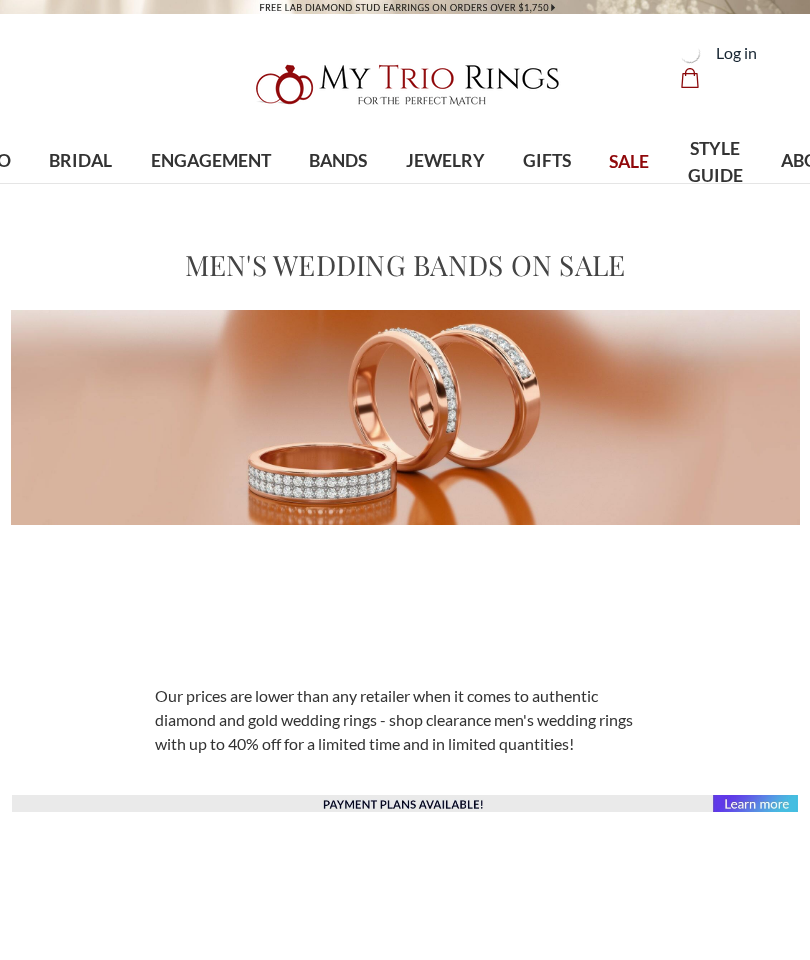 scroll, scrollTop: 0, scrollLeft: 0, axis: both 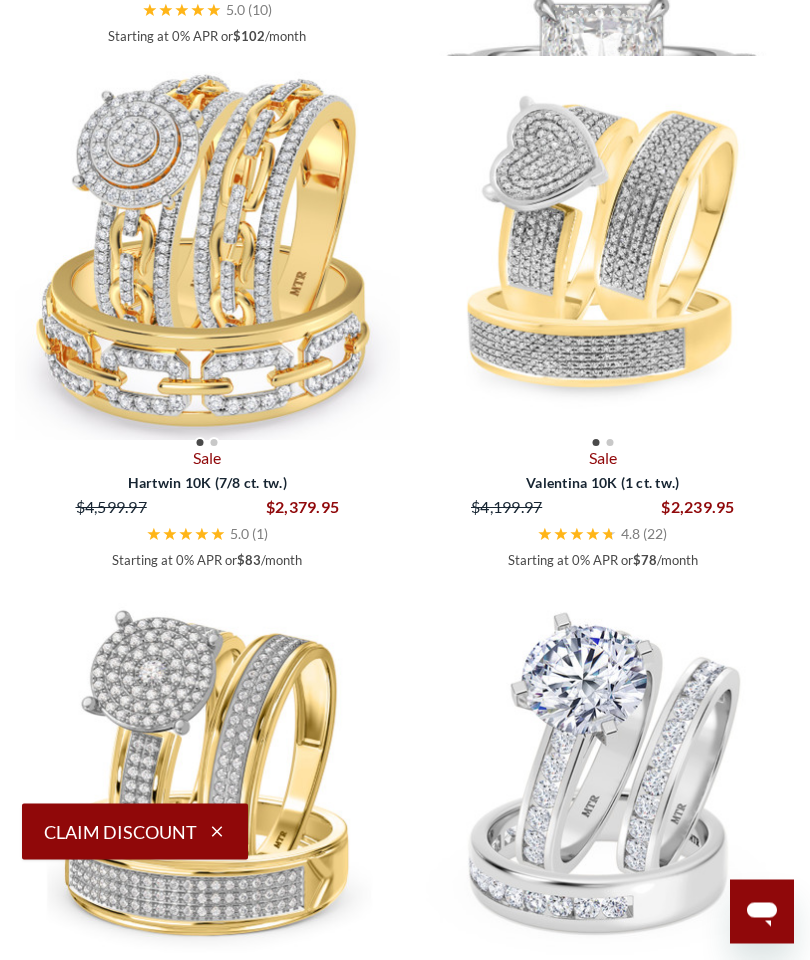 click at bounding box center [603, 91] 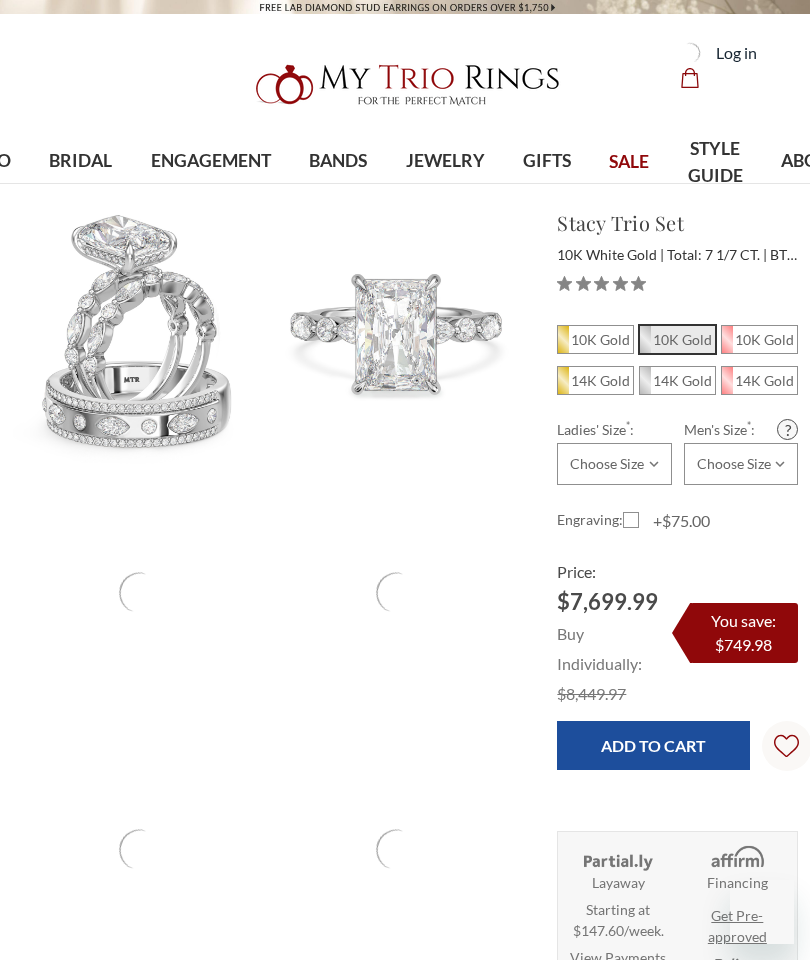scroll, scrollTop: 0, scrollLeft: 0, axis: both 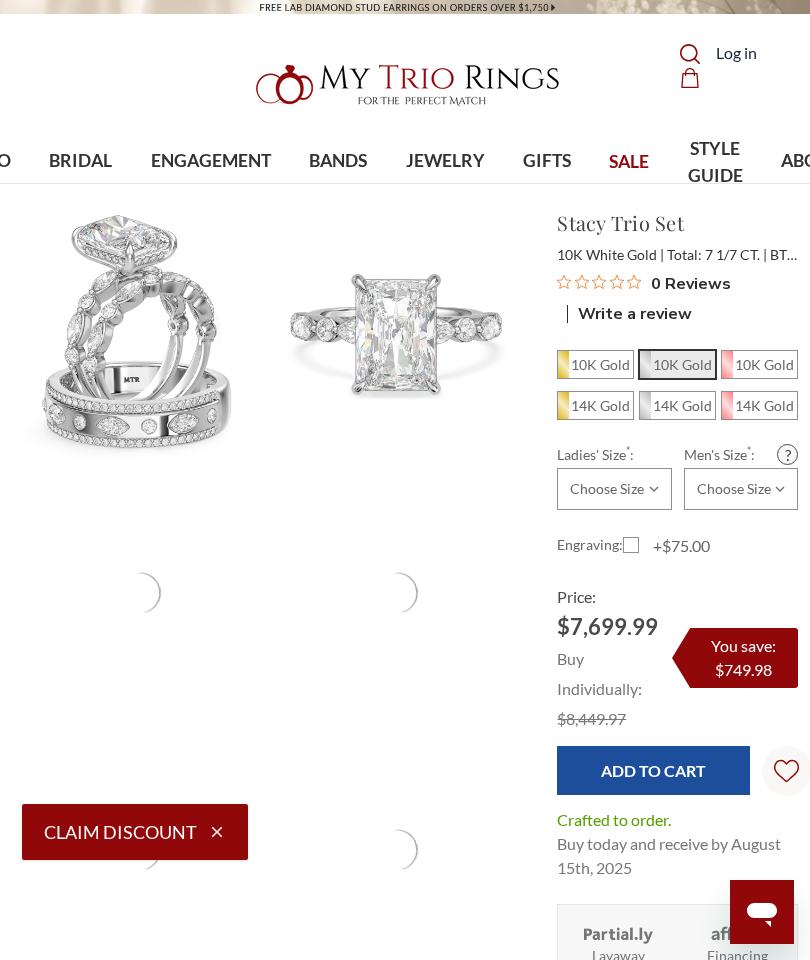 click on "14K  Gold" at bounding box center (682, 405) 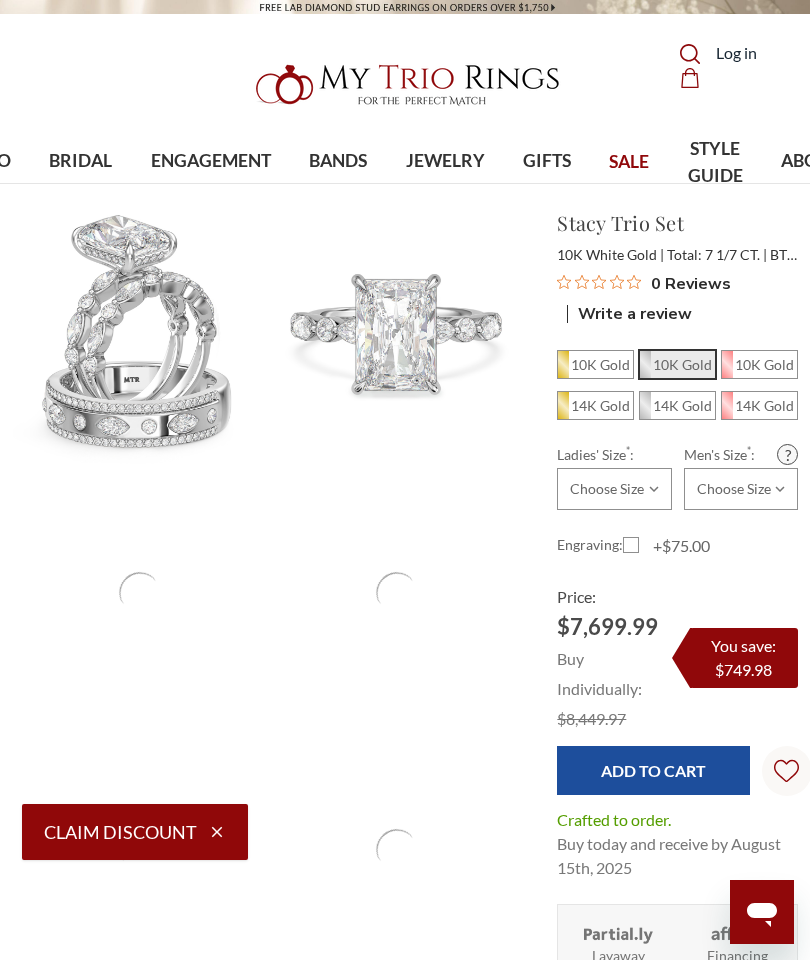 click on "14K  Gold" at bounding box center [647, 411] 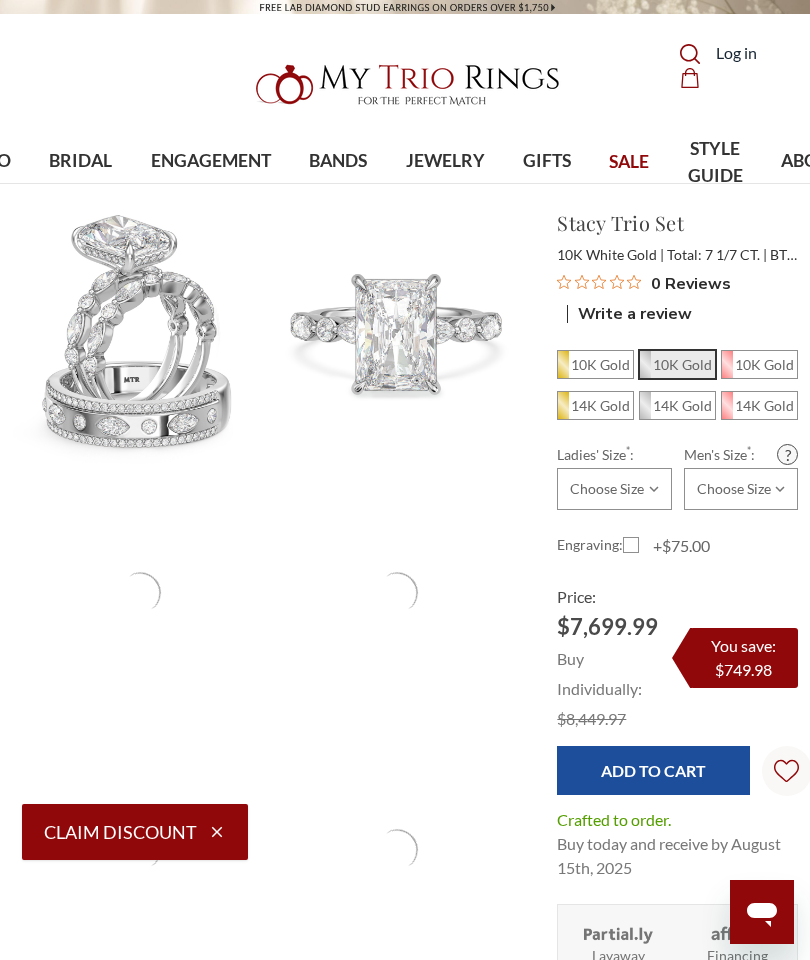 radio on "true" 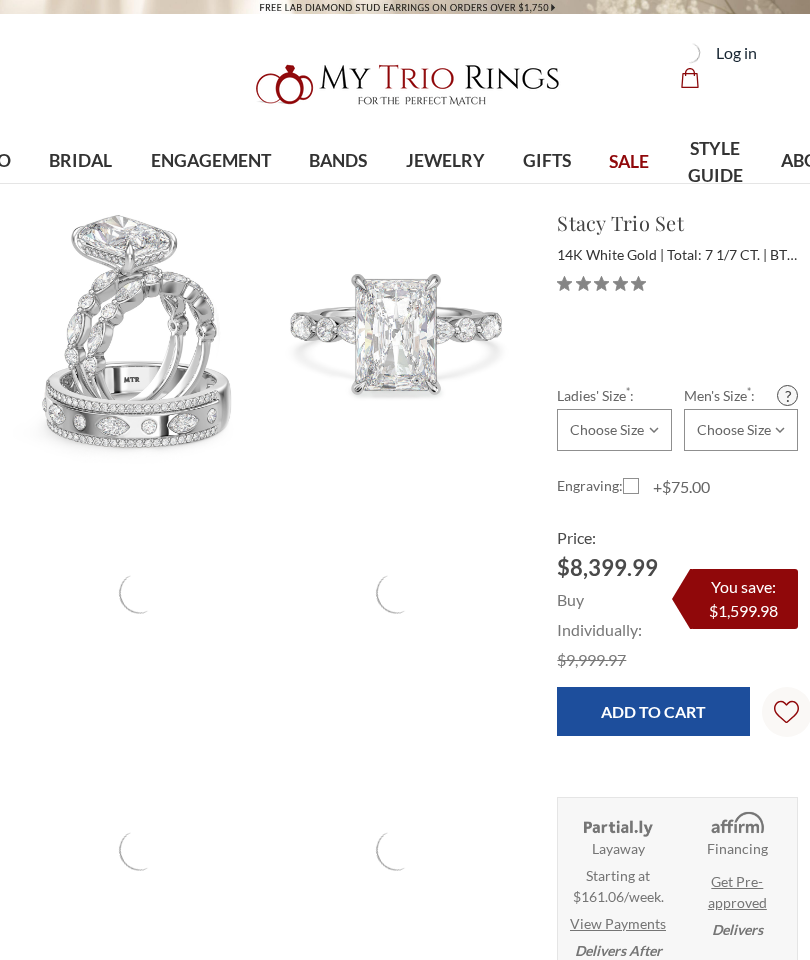 scroll, scrollTop: 0, scrollLeft: 0, axis: both 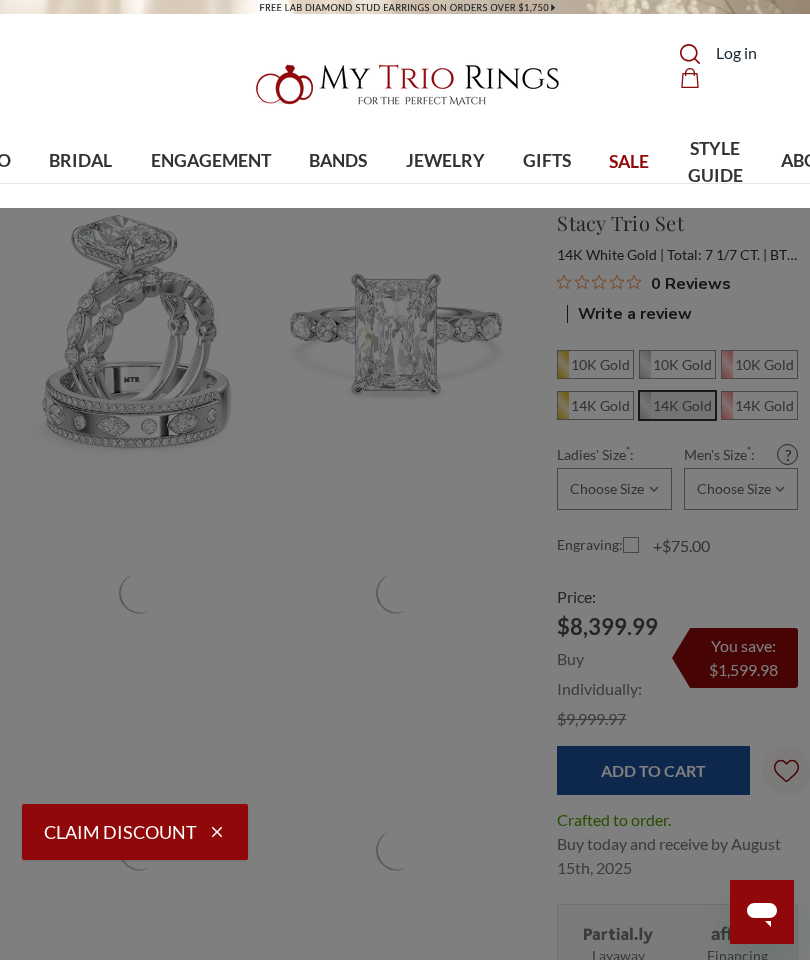 click on "BANDS" at bounding box center (338, 161) 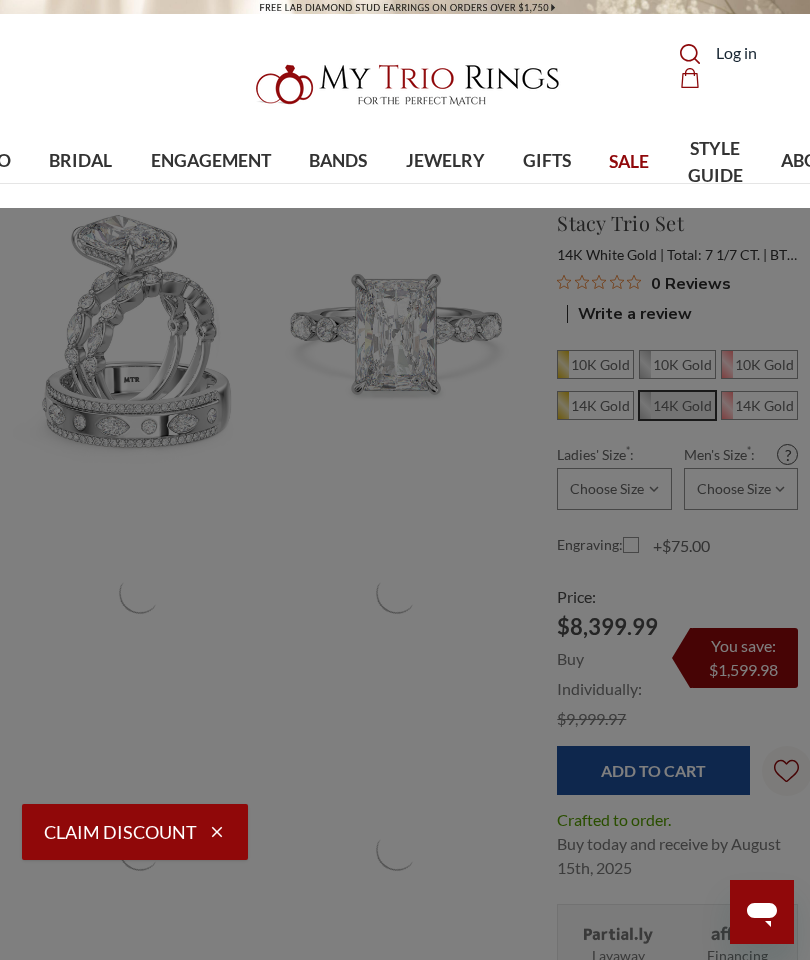 click on "View All Men's Bands" at bounding box center (384, 565) 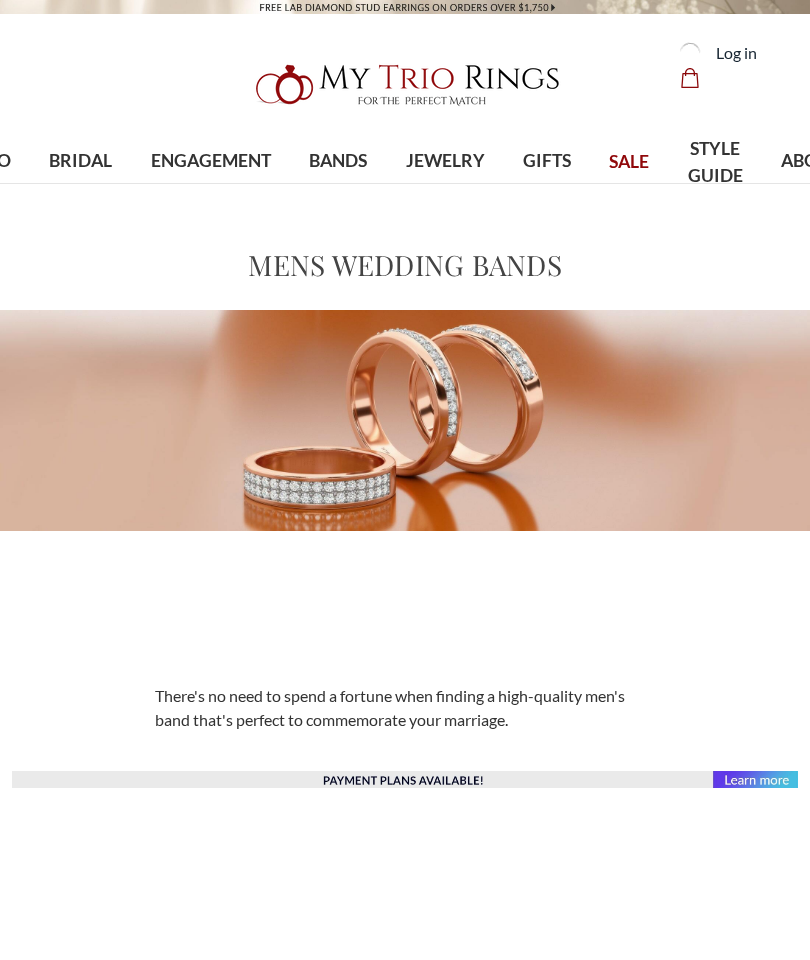 scroll, scrollTop: 0, scrollLeft: 0, axis: both 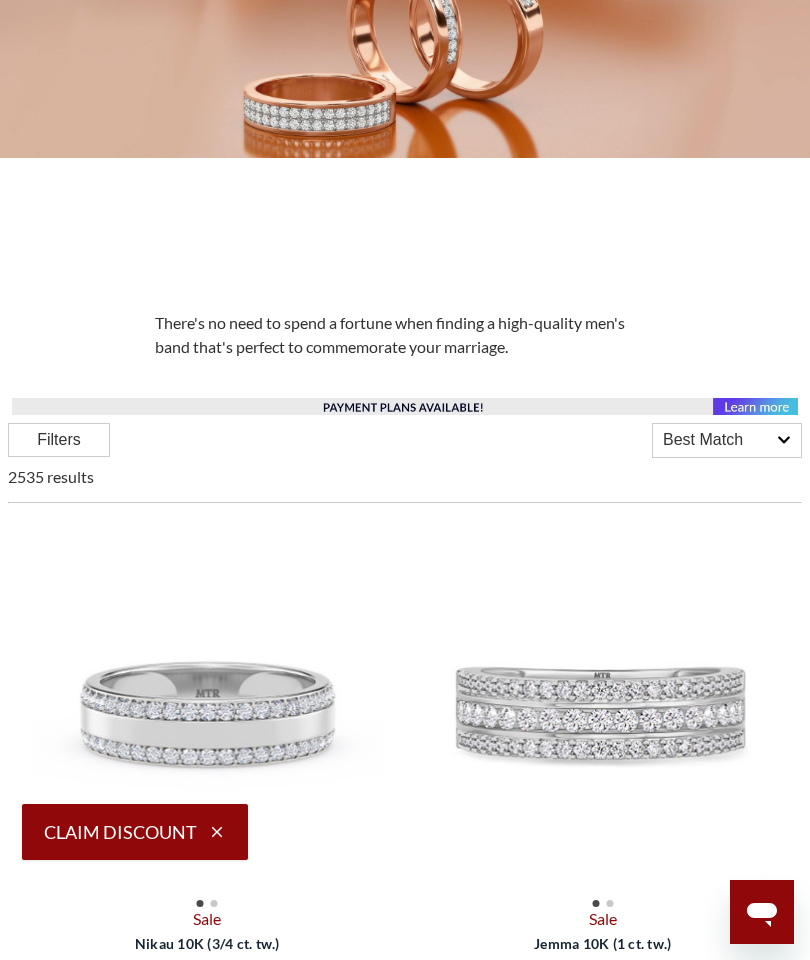 click on "Filters" at bounding box center [59, 440] 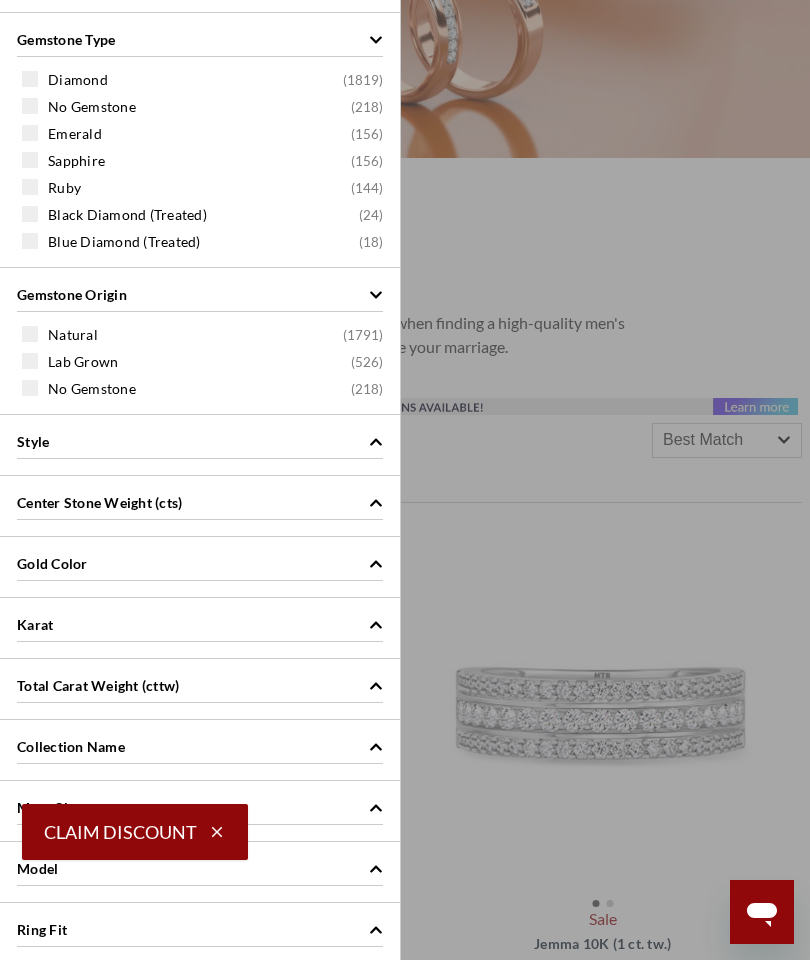 scroll, scrollTop: 366, scrollLeft: 0, axis: vertical 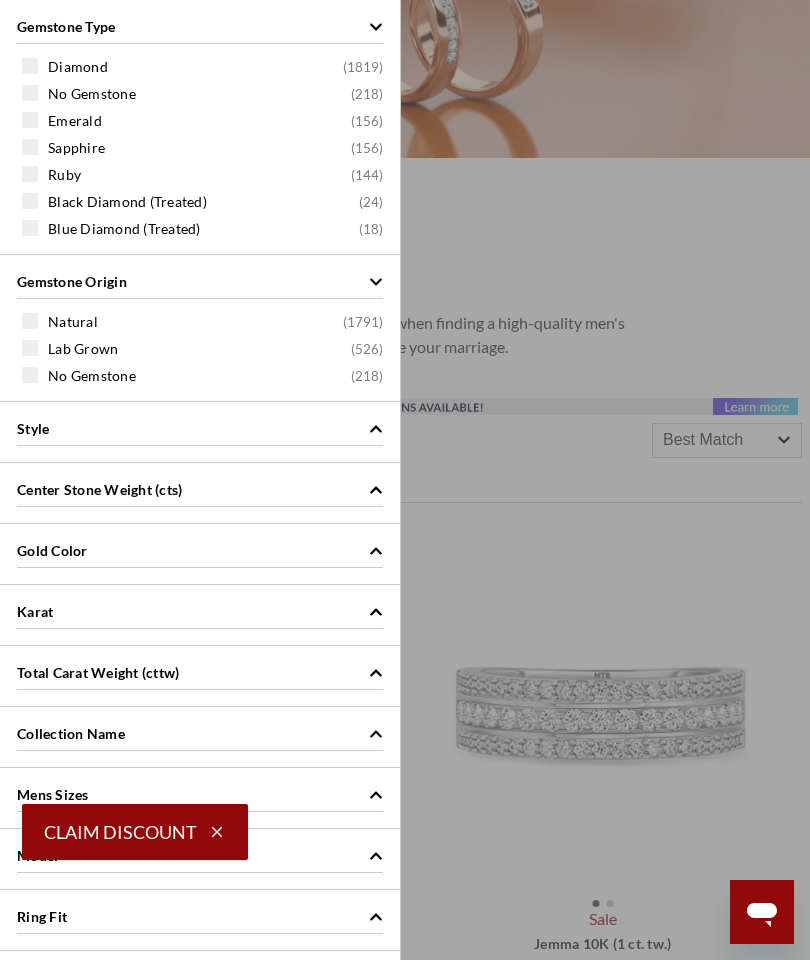 click on "Total Carat Weight (cttw)" at bounding box center (98, 672) 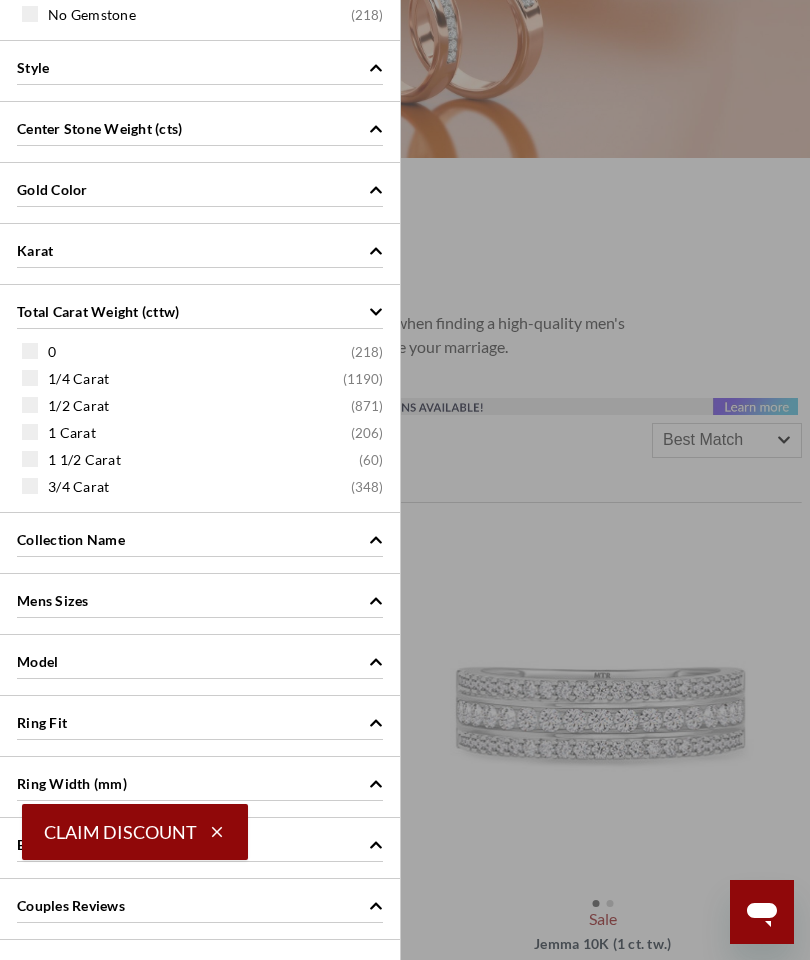 scroll, scrollTop: 742, scrollLeft: 0, axis: vertical 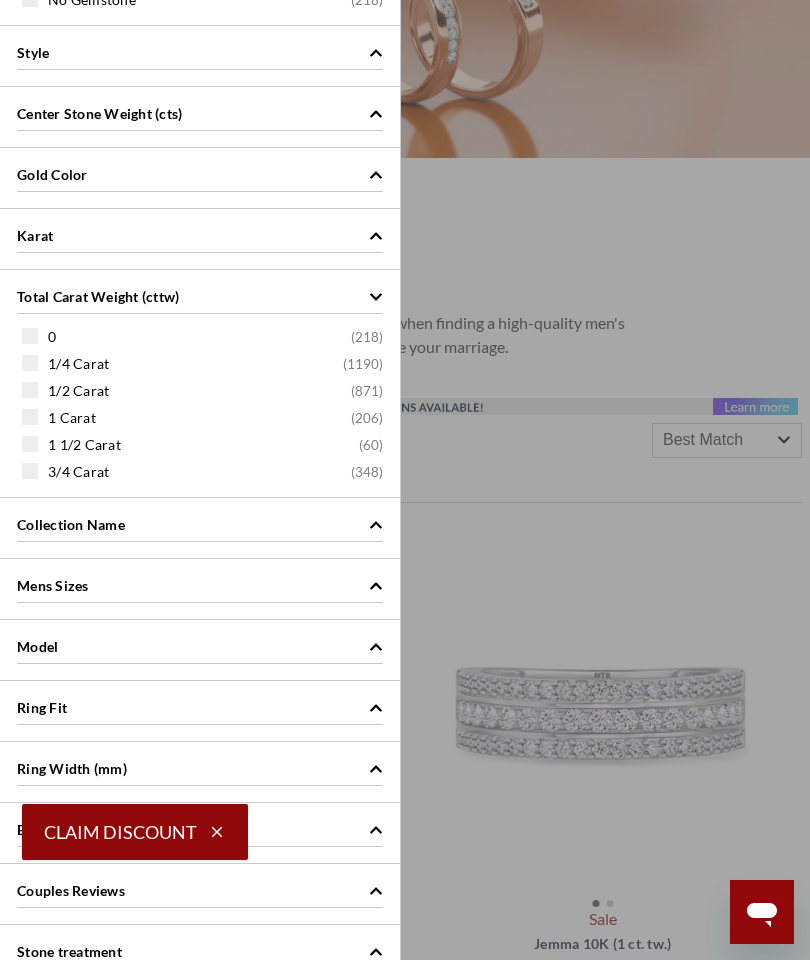 click on "1 1/2 Carat" at bounding box center [84, 445] 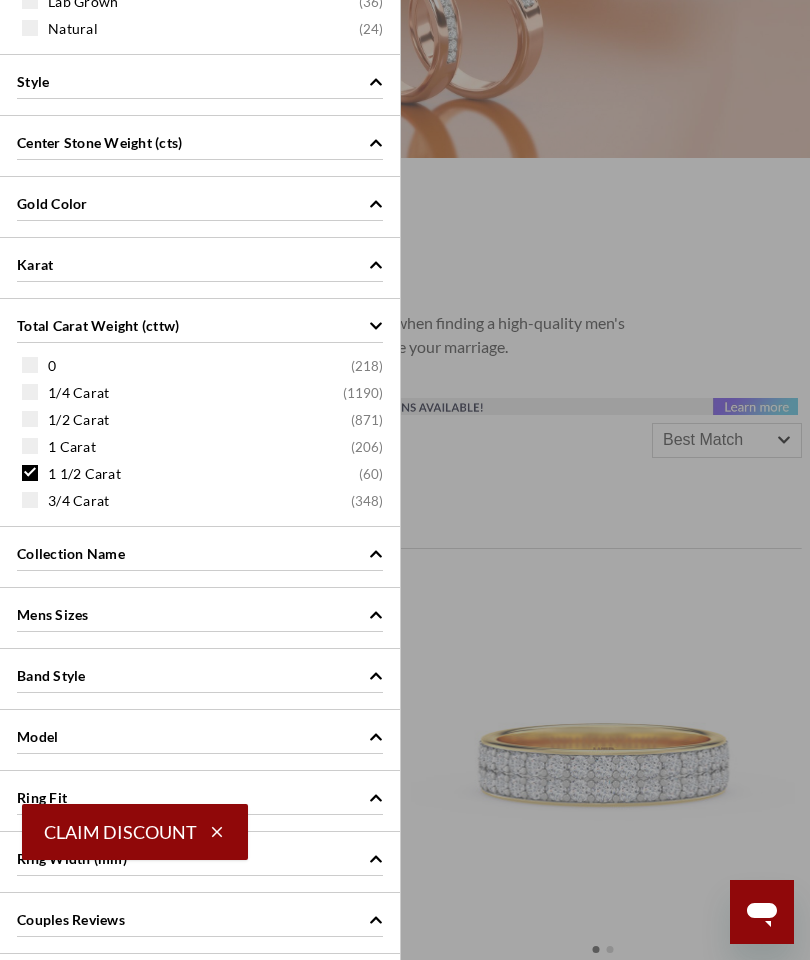 scroll, scrollTop: 494, scrollLeft: 0, axis: vertical 